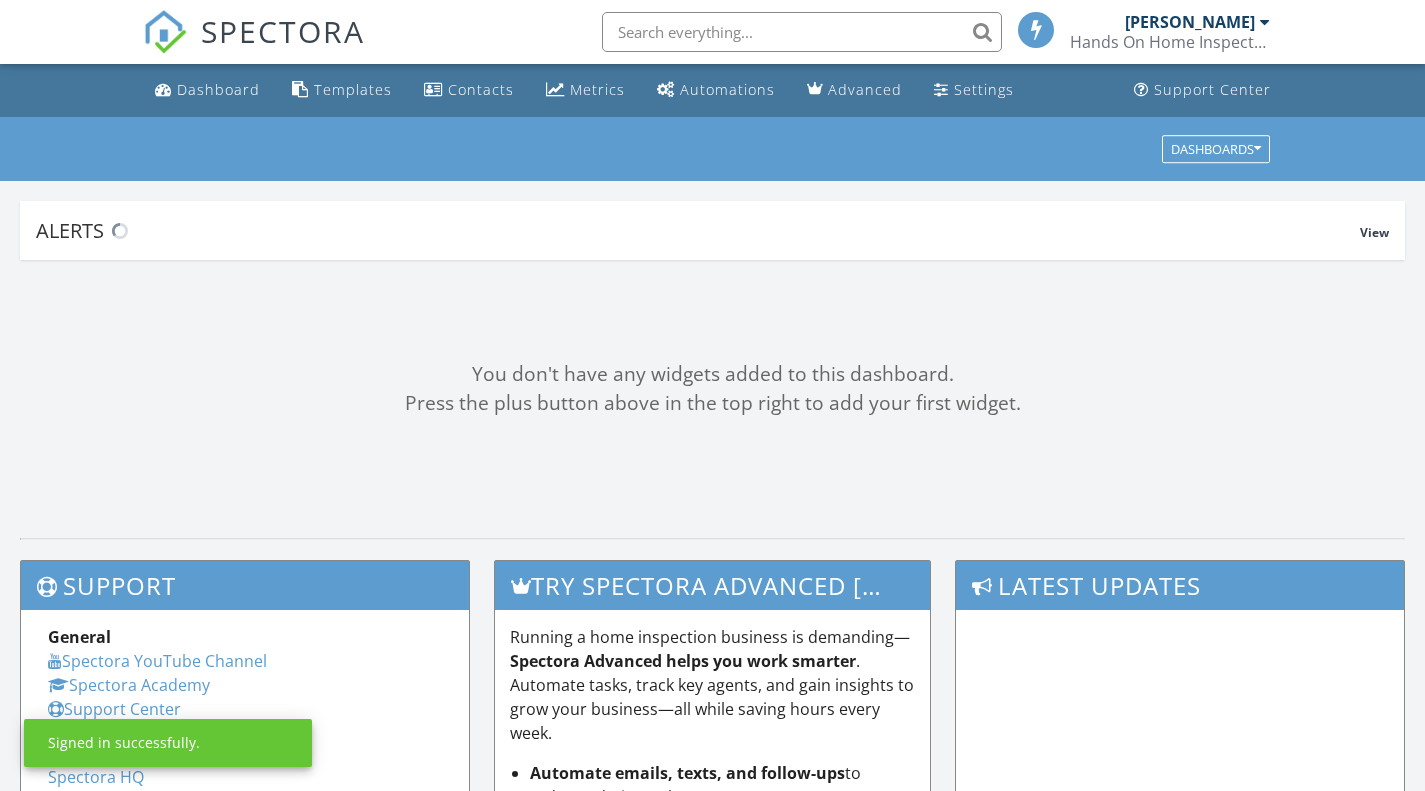 scroll, scrollTop: 0, scrollLeft: 0, axis: both 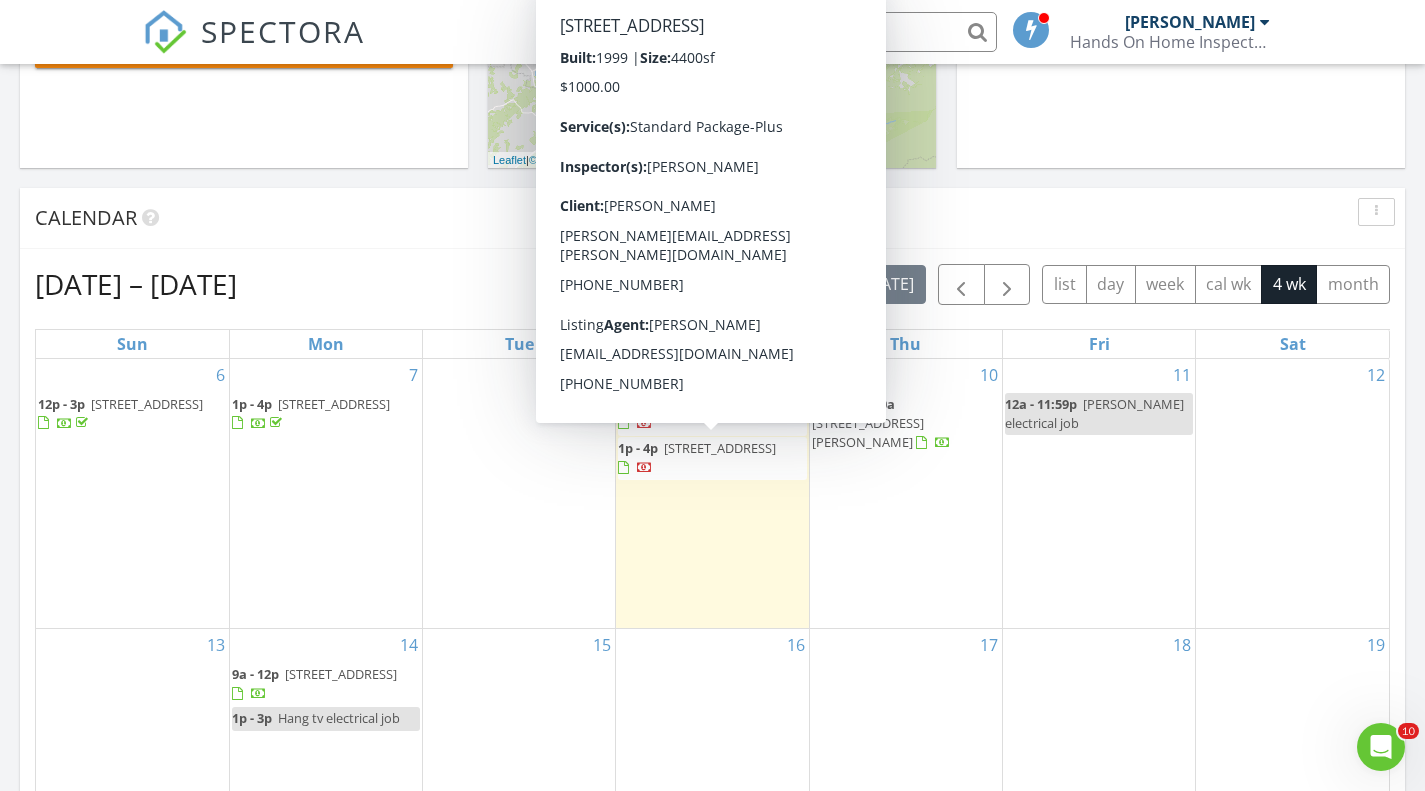 click on "2317 Wayland Rd , Knoxville 37914" at bounding box center (697, 457) 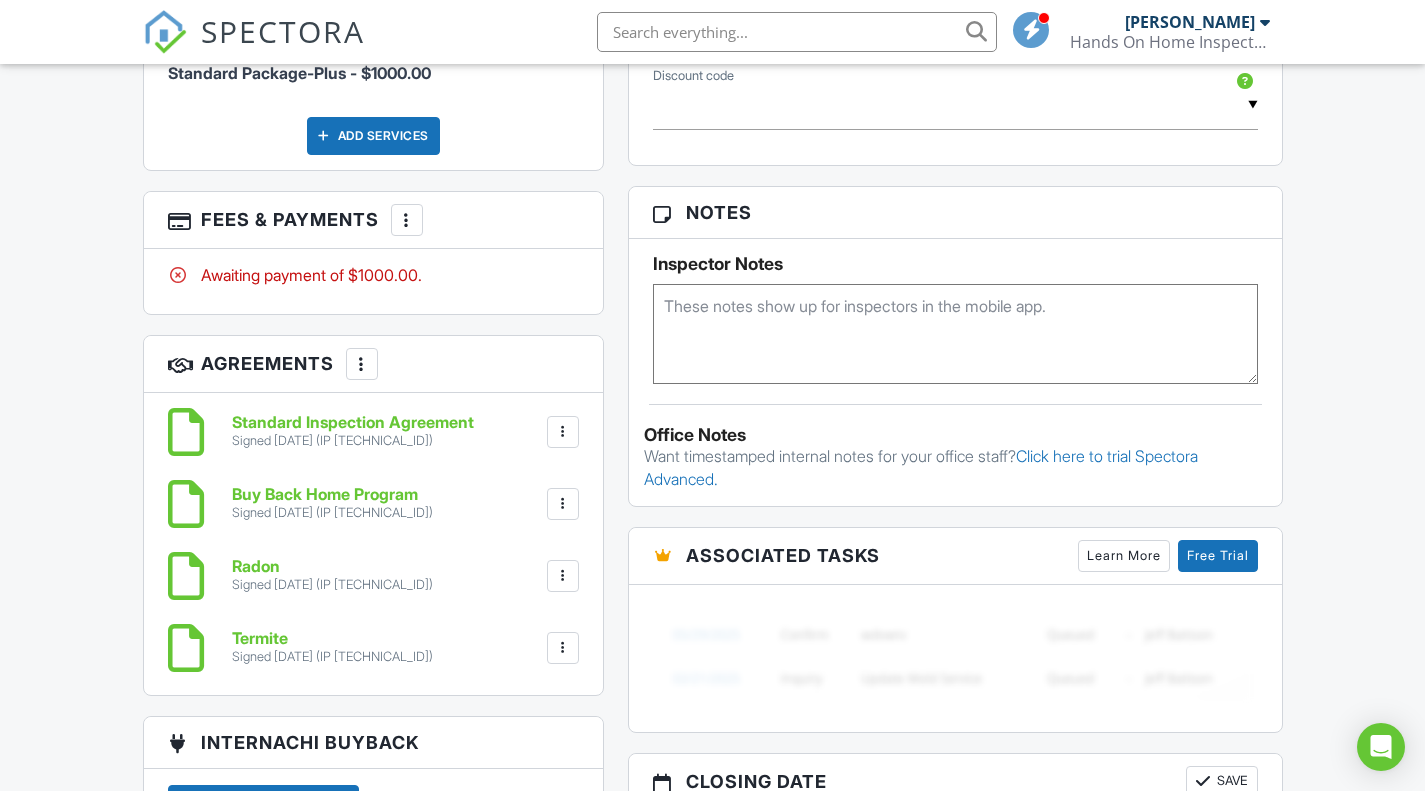 scroll, scrollTop: 1216, scrollLeft: 0, axis: vertical 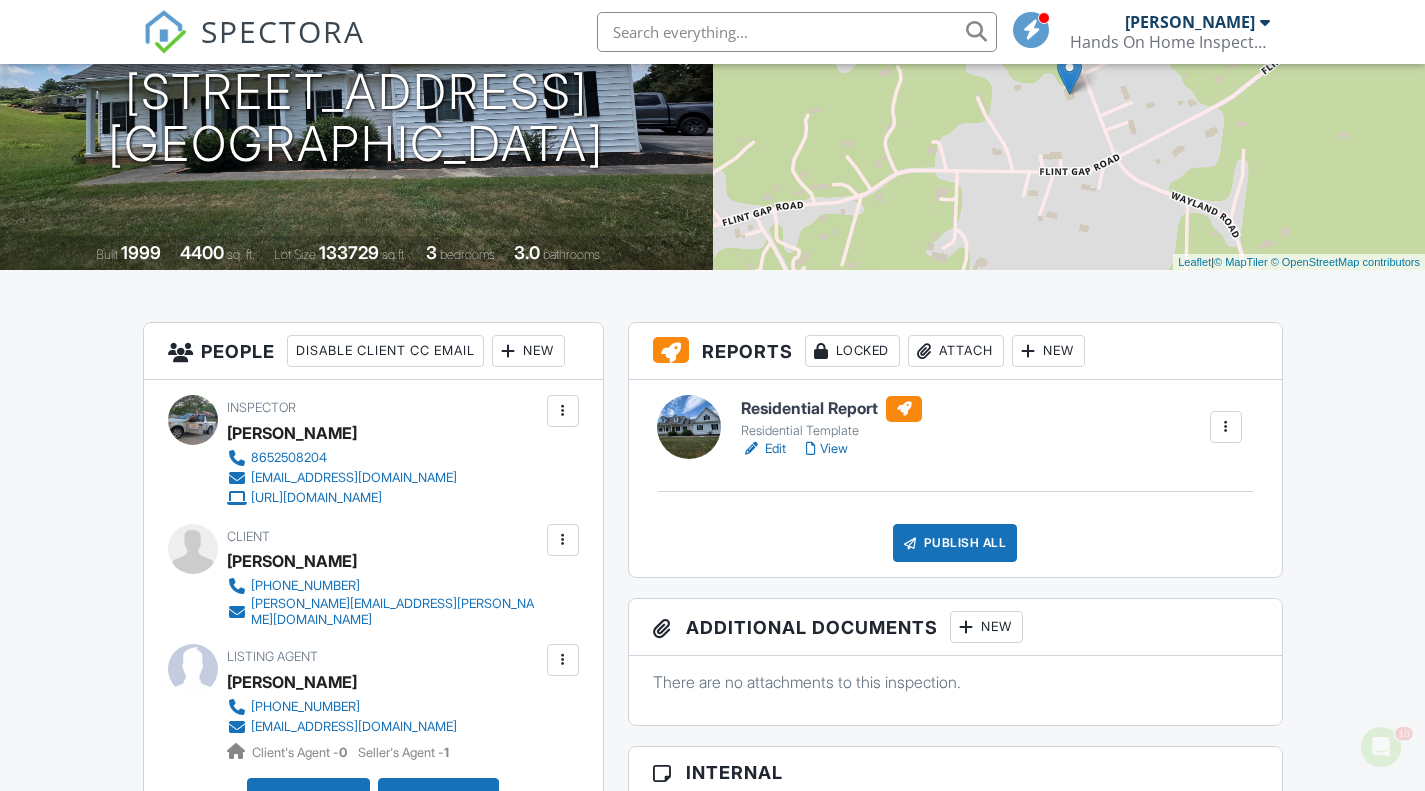 click on "SPECTORA
Justin Dempsey
Hands On Home Inspectors LLC
Role:
Inspector
Change Role
Dashboard
New Inspection
Inspections
Calendar
Template Editor
Contacts
Automations
Team
Metrics
Payments
Data Exports
Billing
Reporting
Advanced
Settings
What's New
Sign Out
Change Active Role
Your account has more than one possible role. Please choose how you'd like to view the site:
Company/Agency
City
Role
Dashboard
Templates
Contacts
Metrics
Automations
Advanced
Settings
Support Center
Inspection Details
Client View
More
Property Details
Reschedule
Reorder / Copy" at bounding box center (712, 1210) 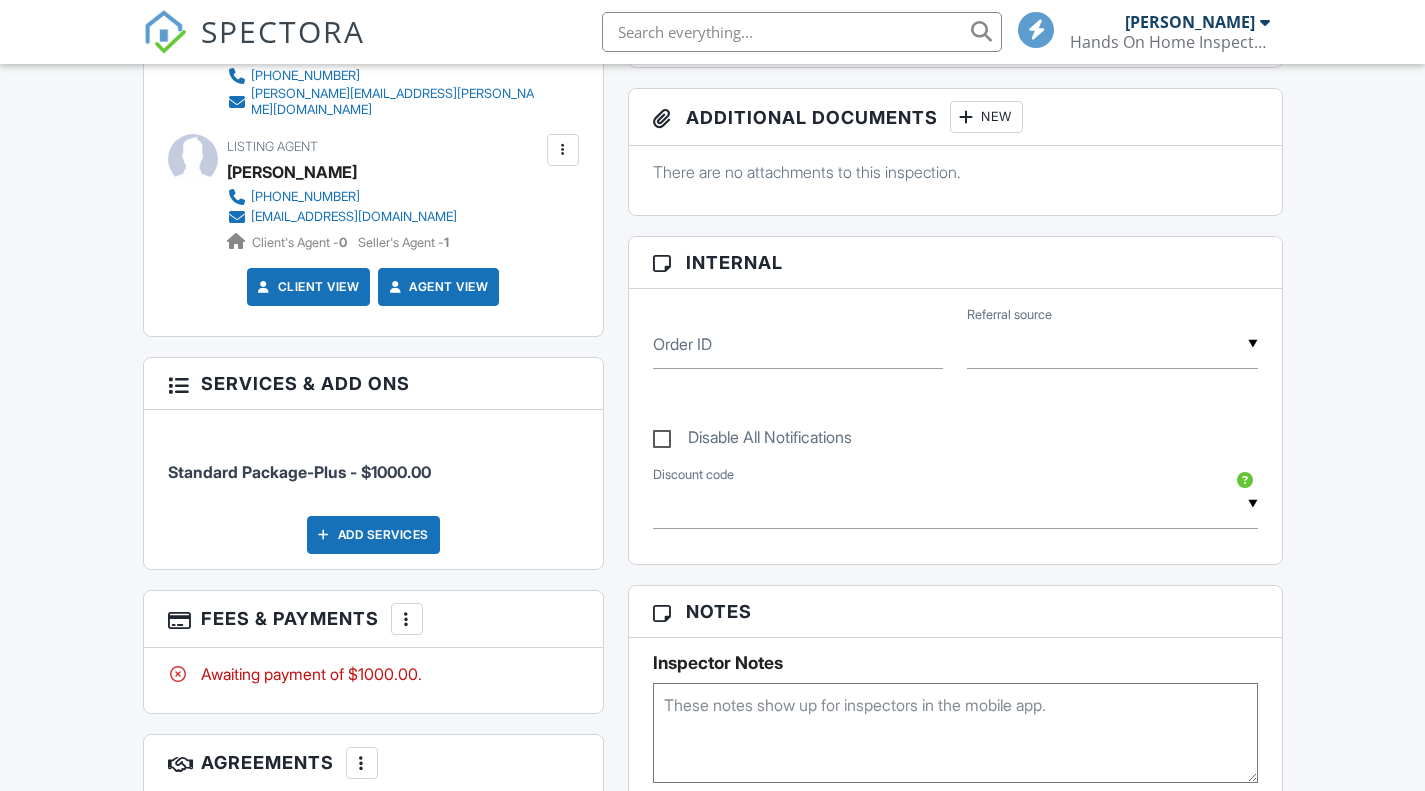 scroll, scrollTop: 1051, scrollLeft: 0, axis: vertical 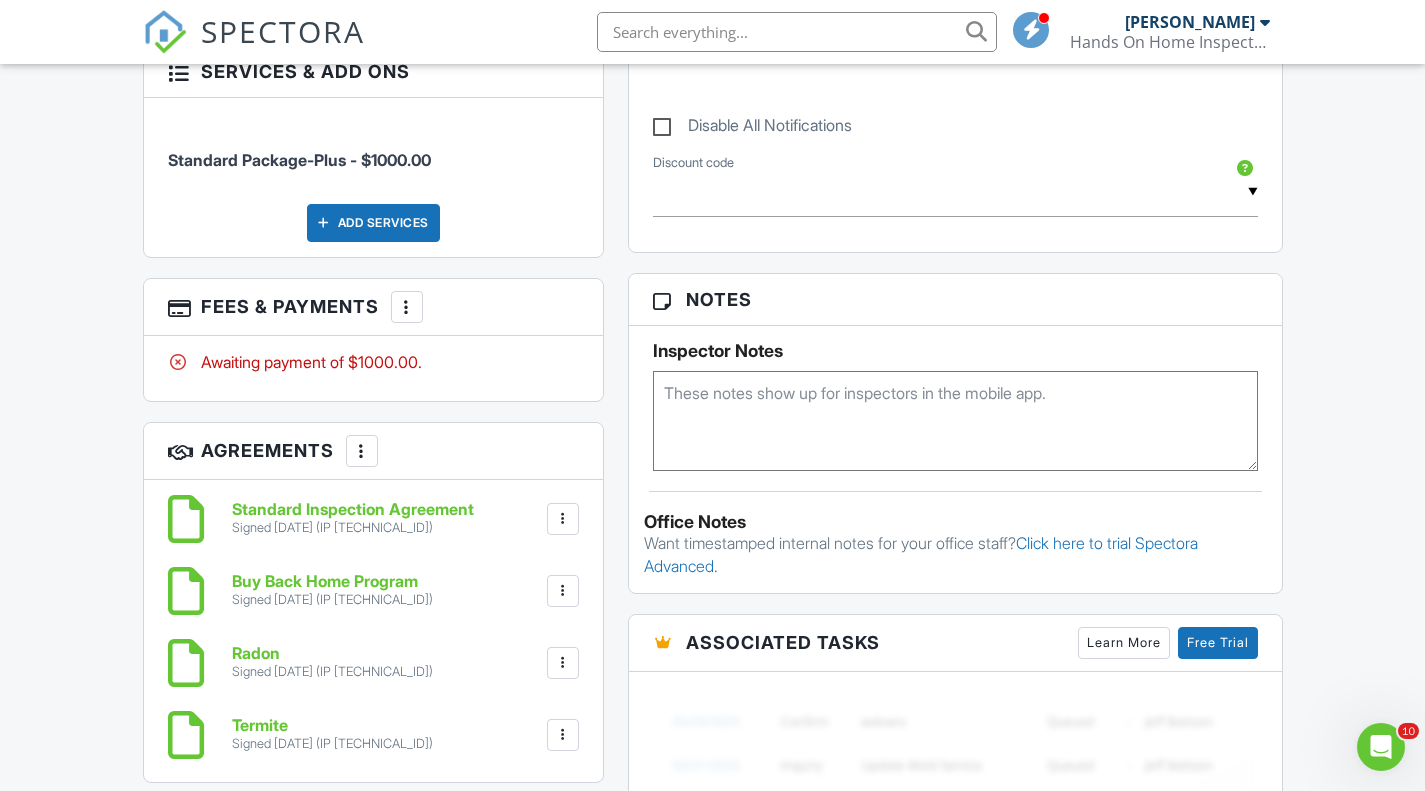 click at bounding box center [407, 307] 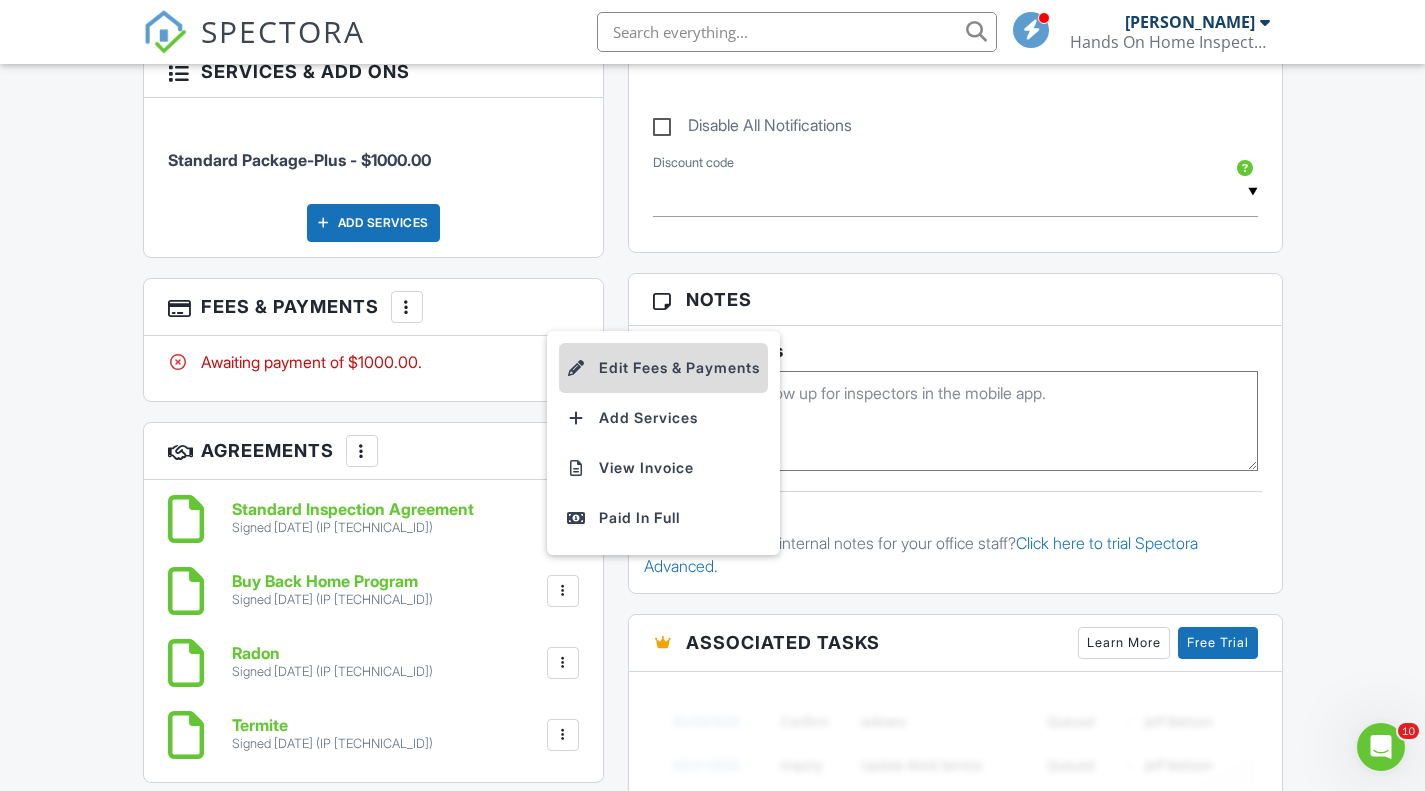 click on "Edit Fees & Payments" at bounding box center (663, 368) 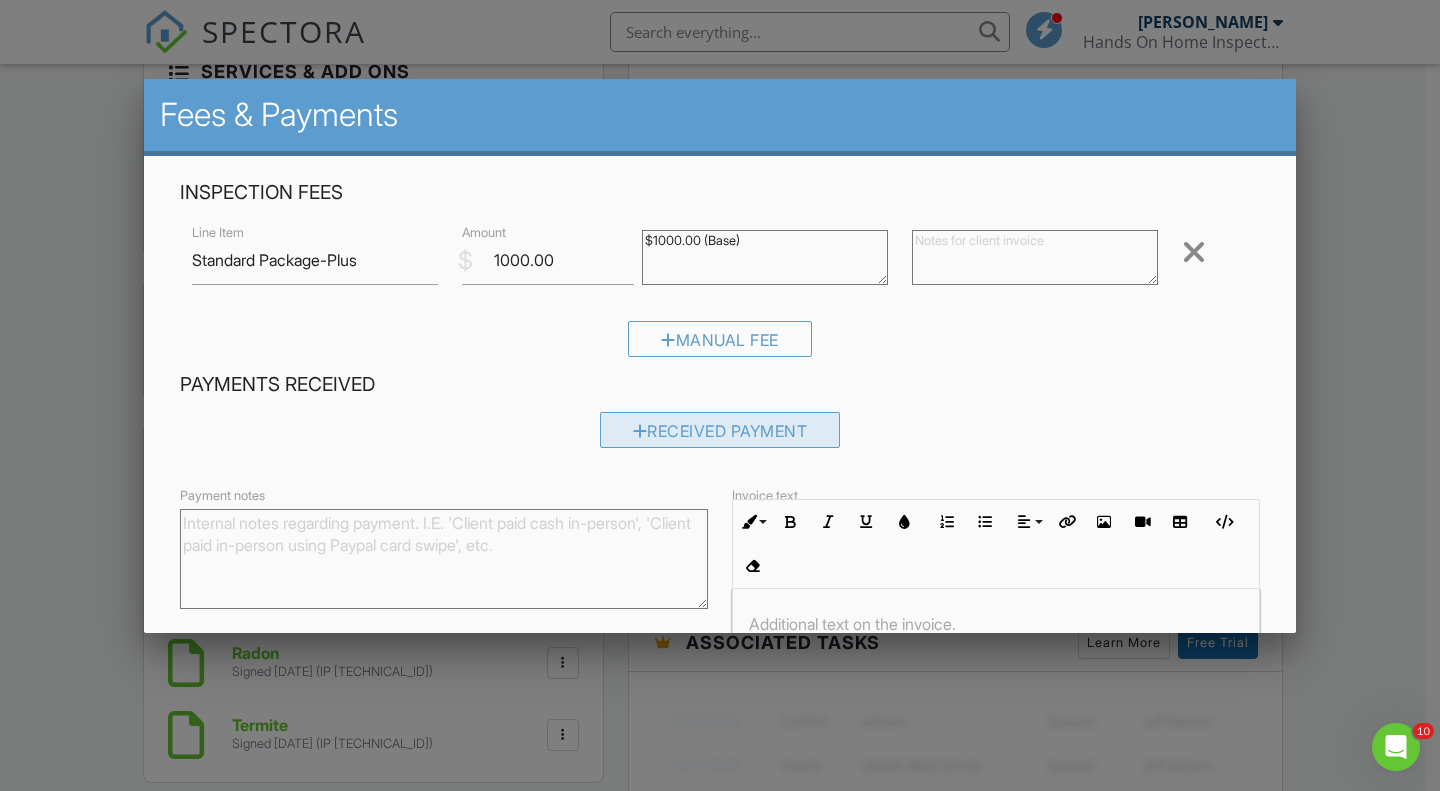 click on "Received Payment" at bounding box center (720, 430) 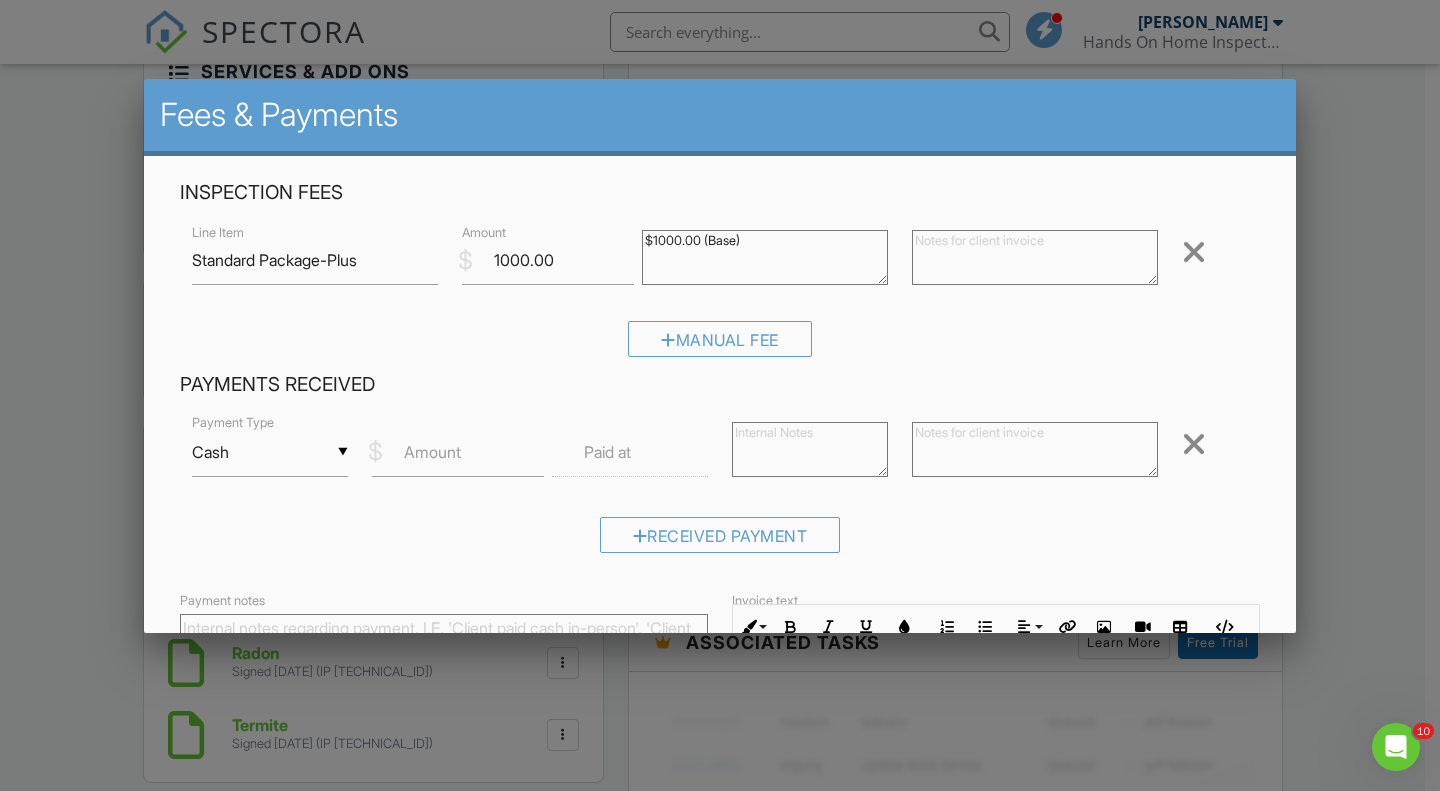click on "▼ Cash Cash Check On-Site Card Other Cash
Check
On-Site Card
Other" at bounding box center [270, 452] 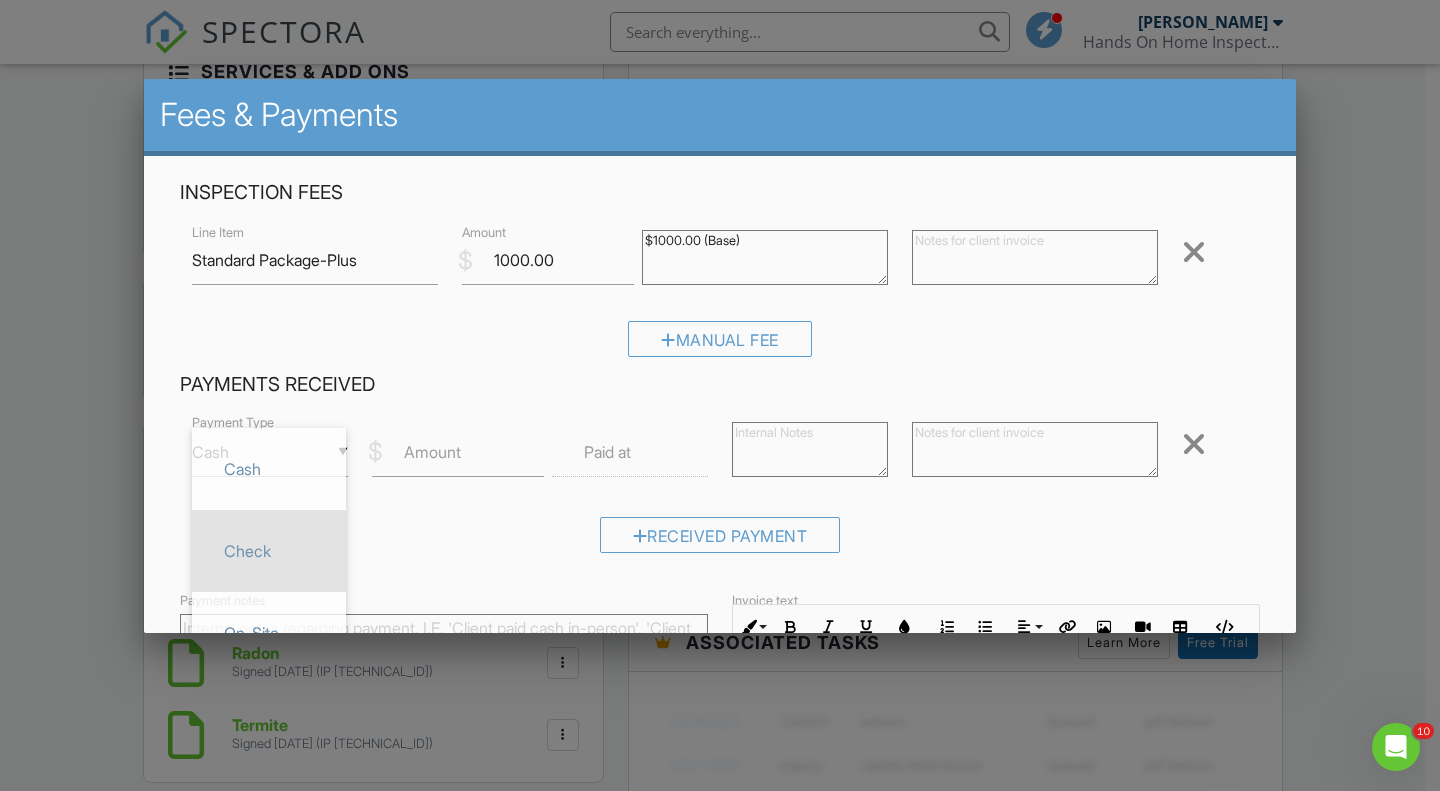 click on "Check" at bounding box center (269, 551) 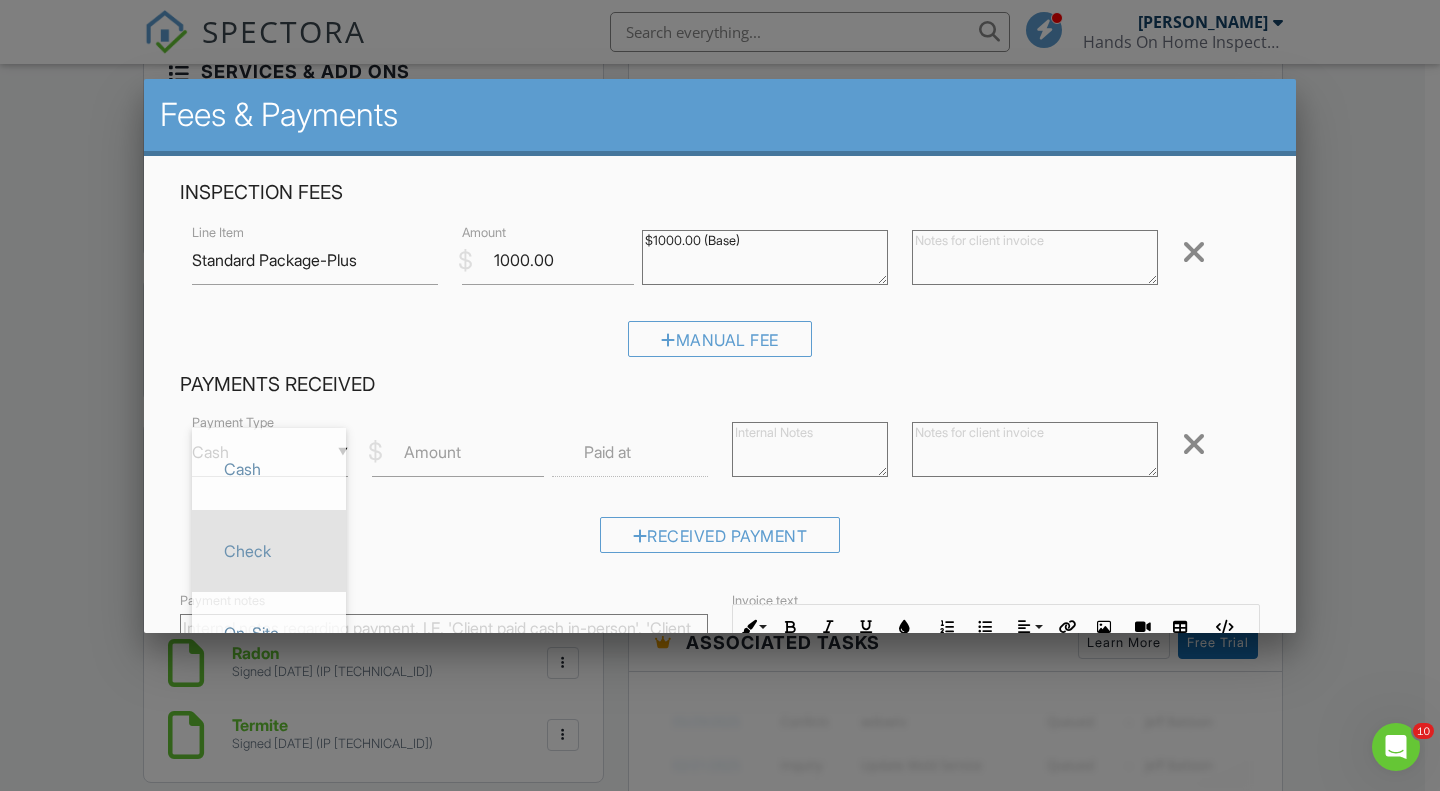 type on "Check" 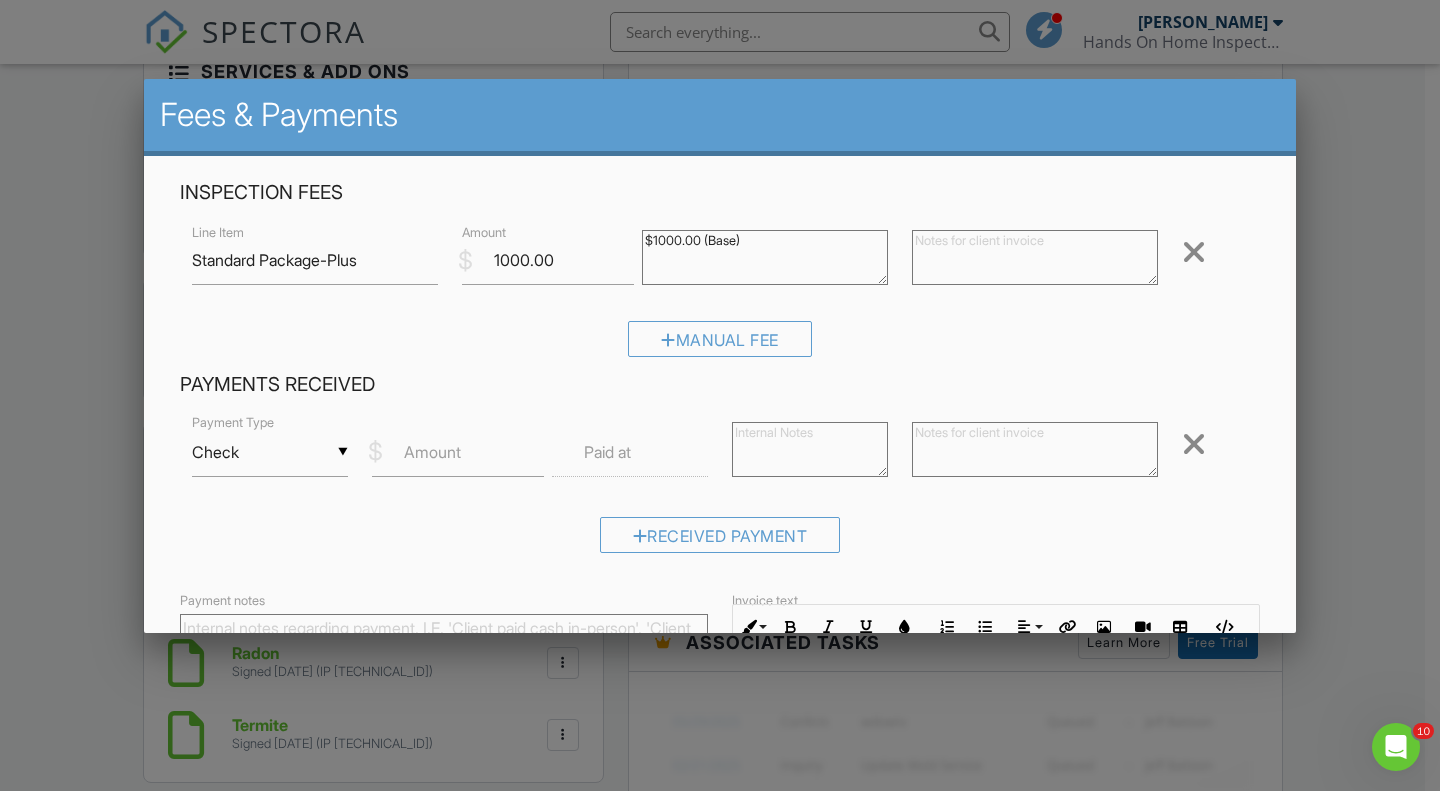 click on "Amount" at bounding box center [432, 452] 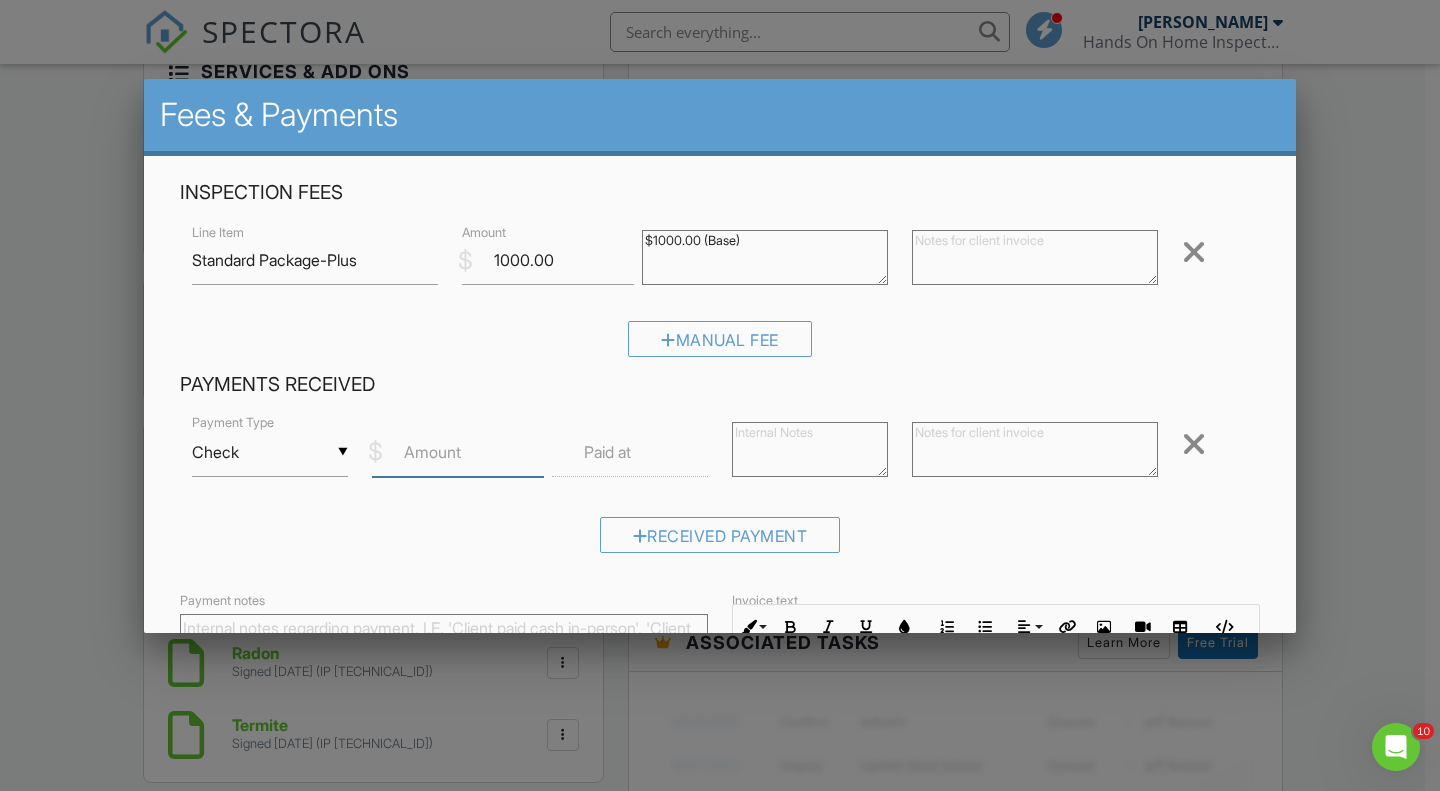 click on "Amount" at bounding box center [458, 452] 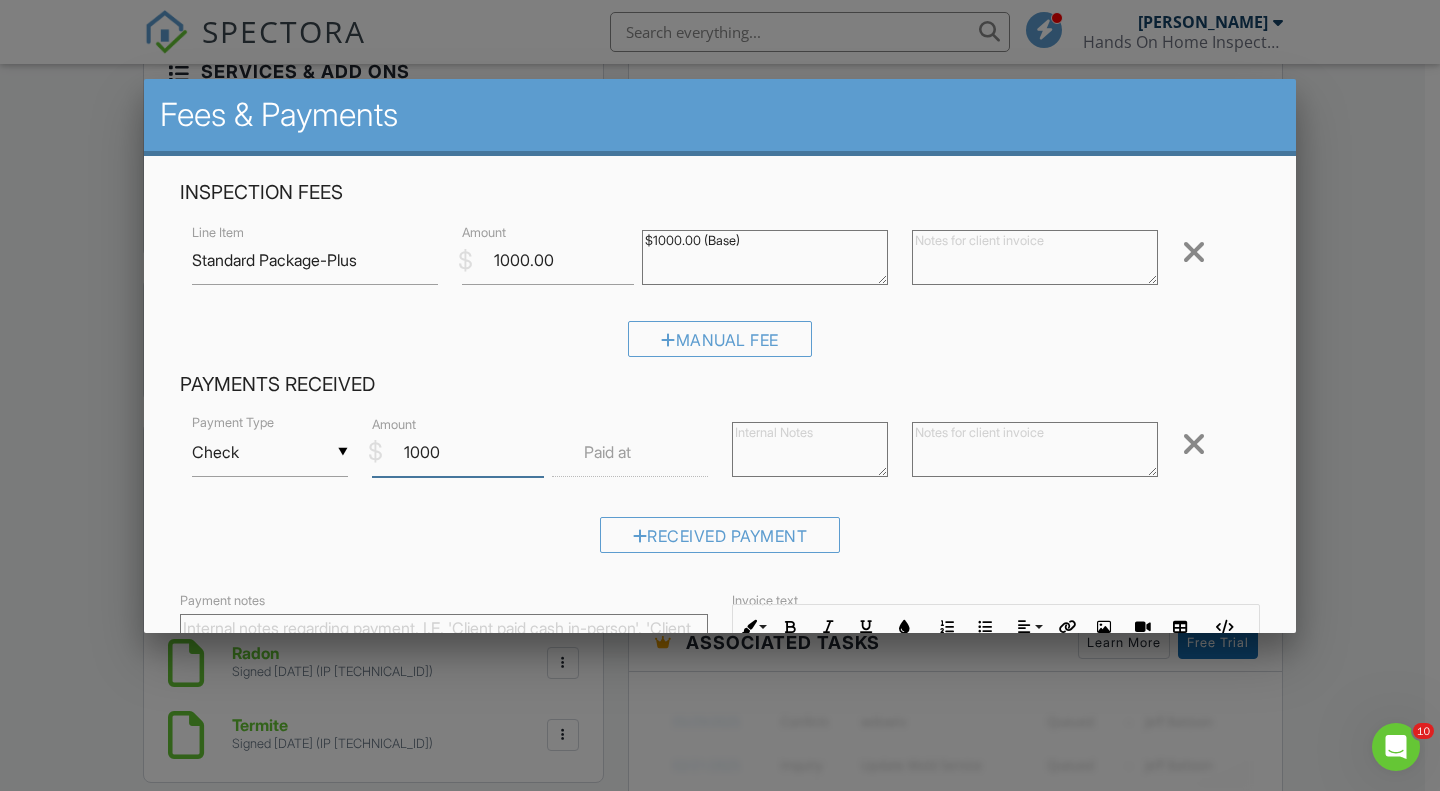 type on "1000" 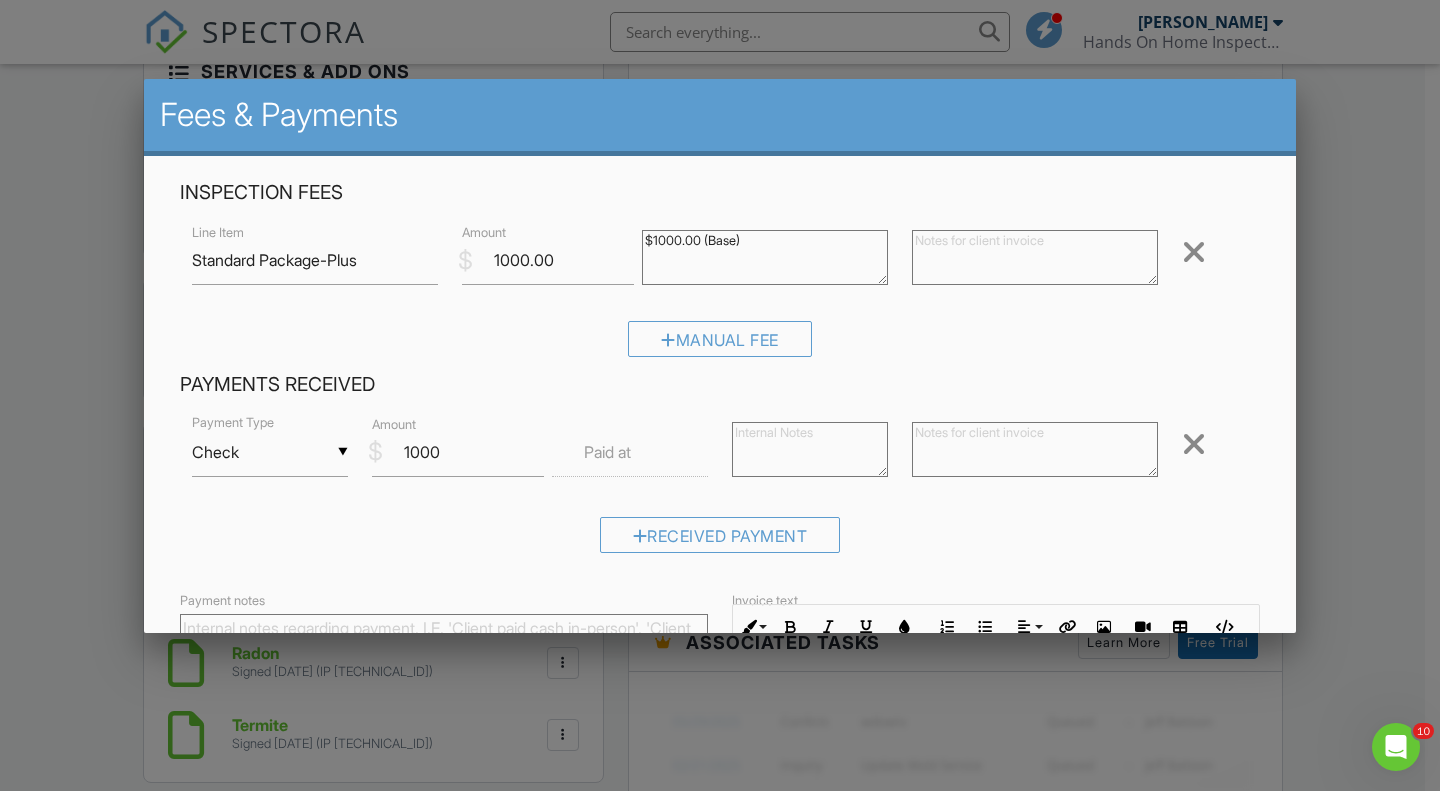 click on "Paid at" at bounding box center [607, 452] 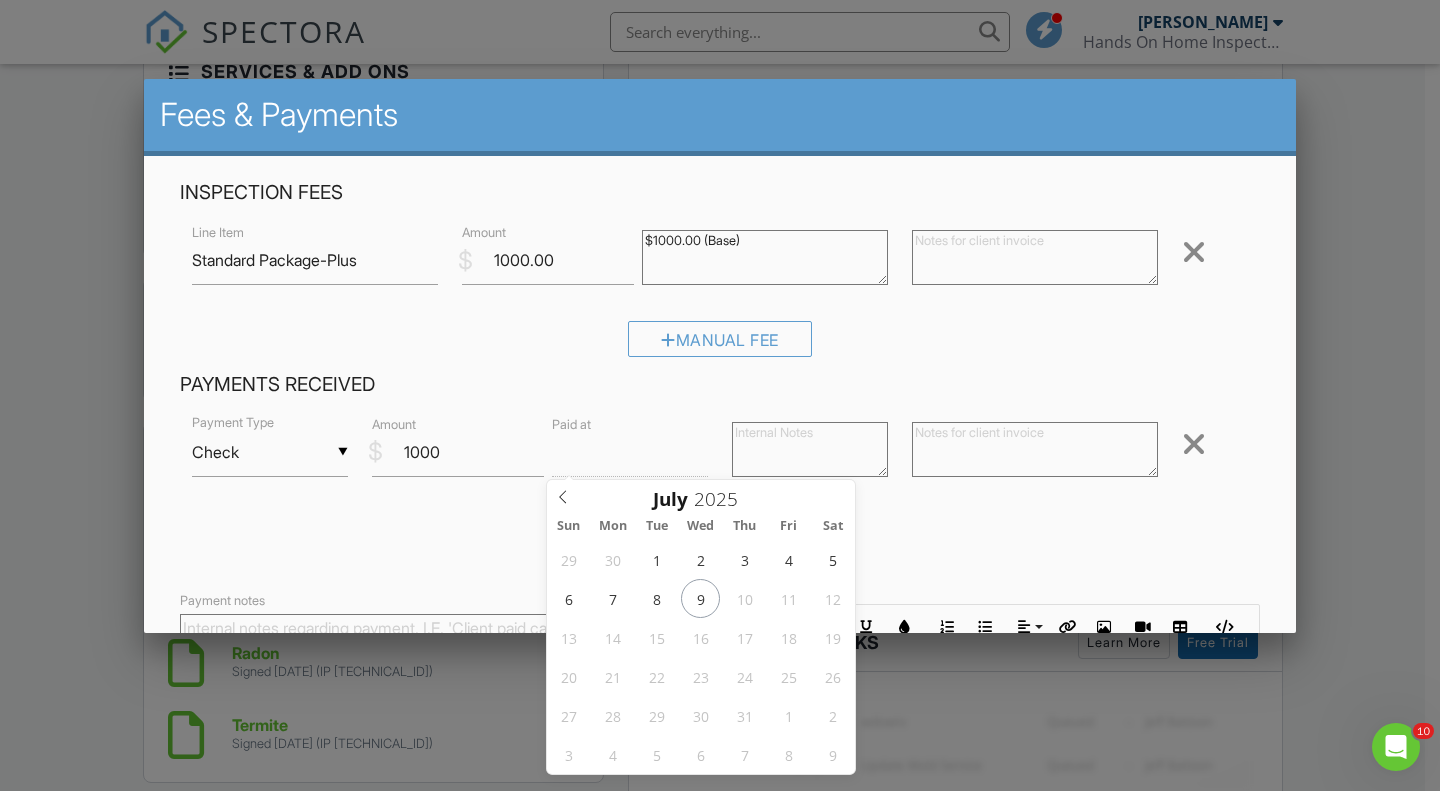click at bounding box center (630, 452) 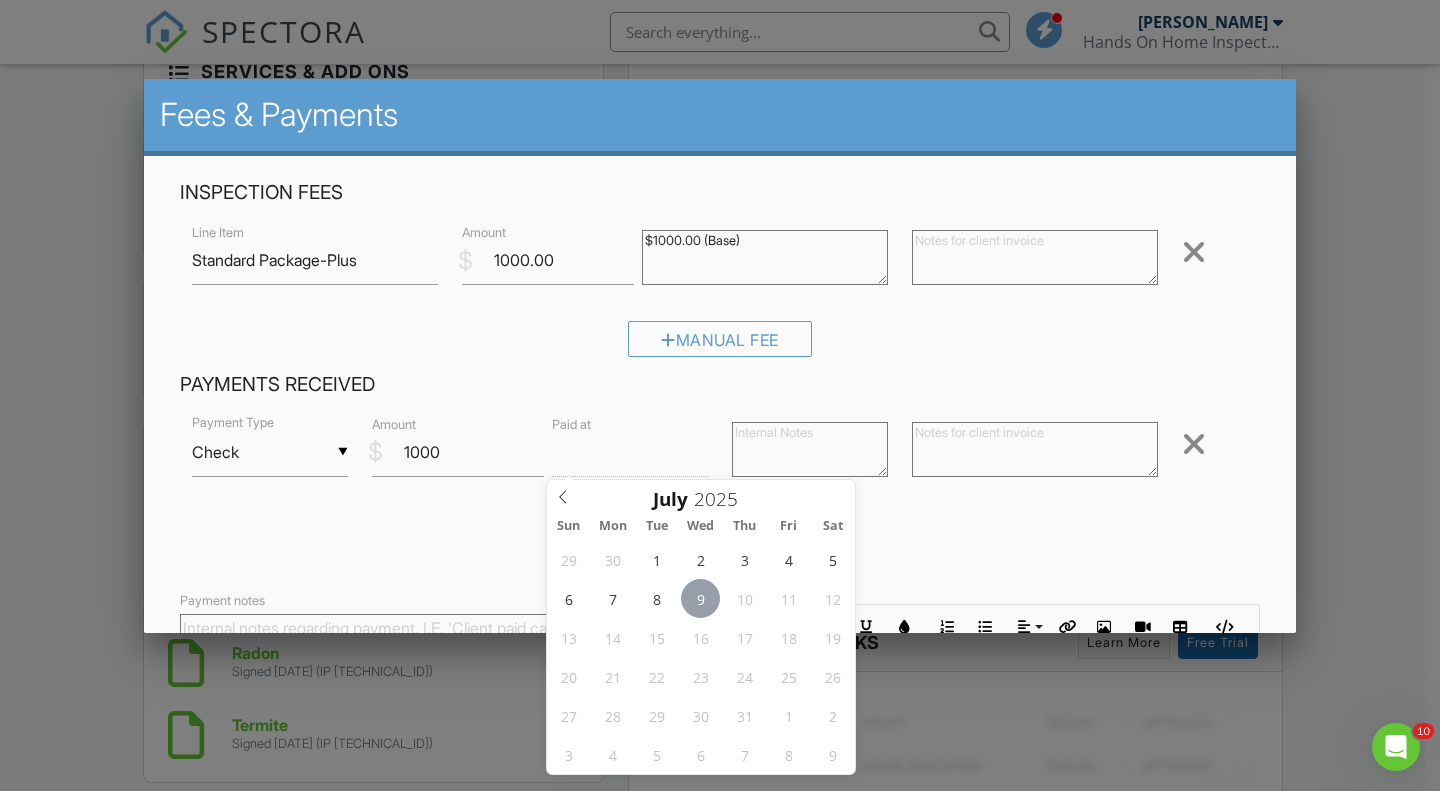type on "07/09/2025 12:00 PM" 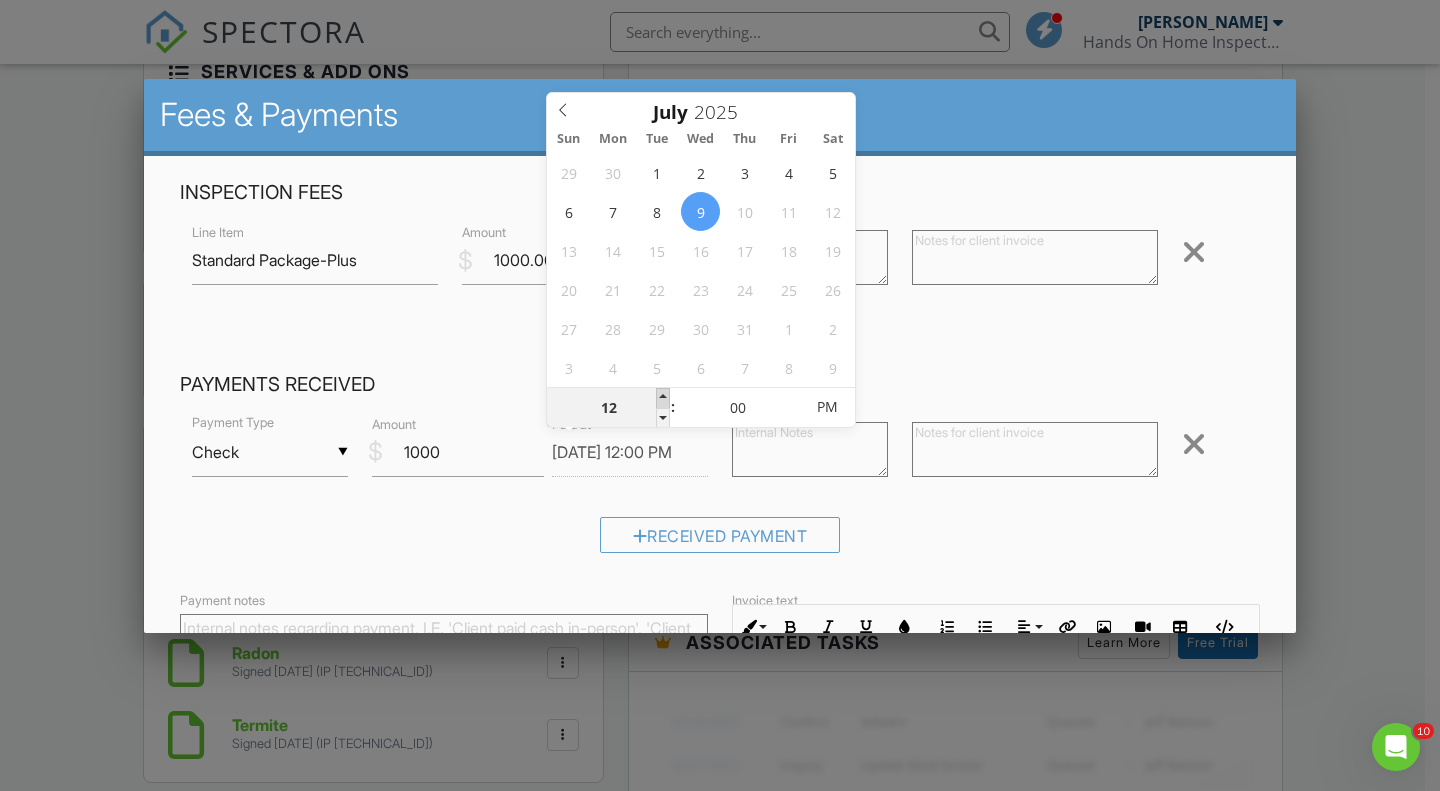 type on "01" 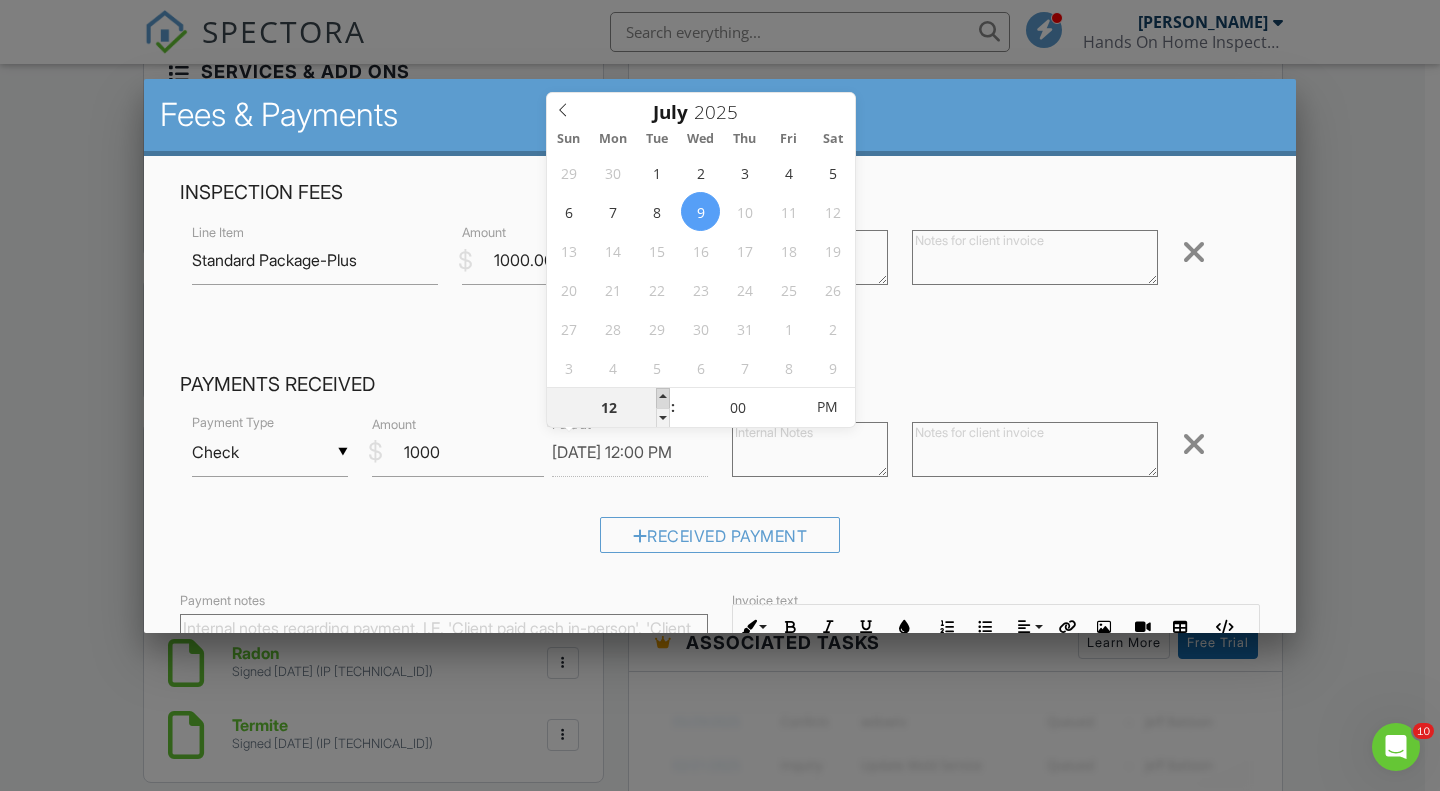 type on "07/09/2025 1:00 PM" 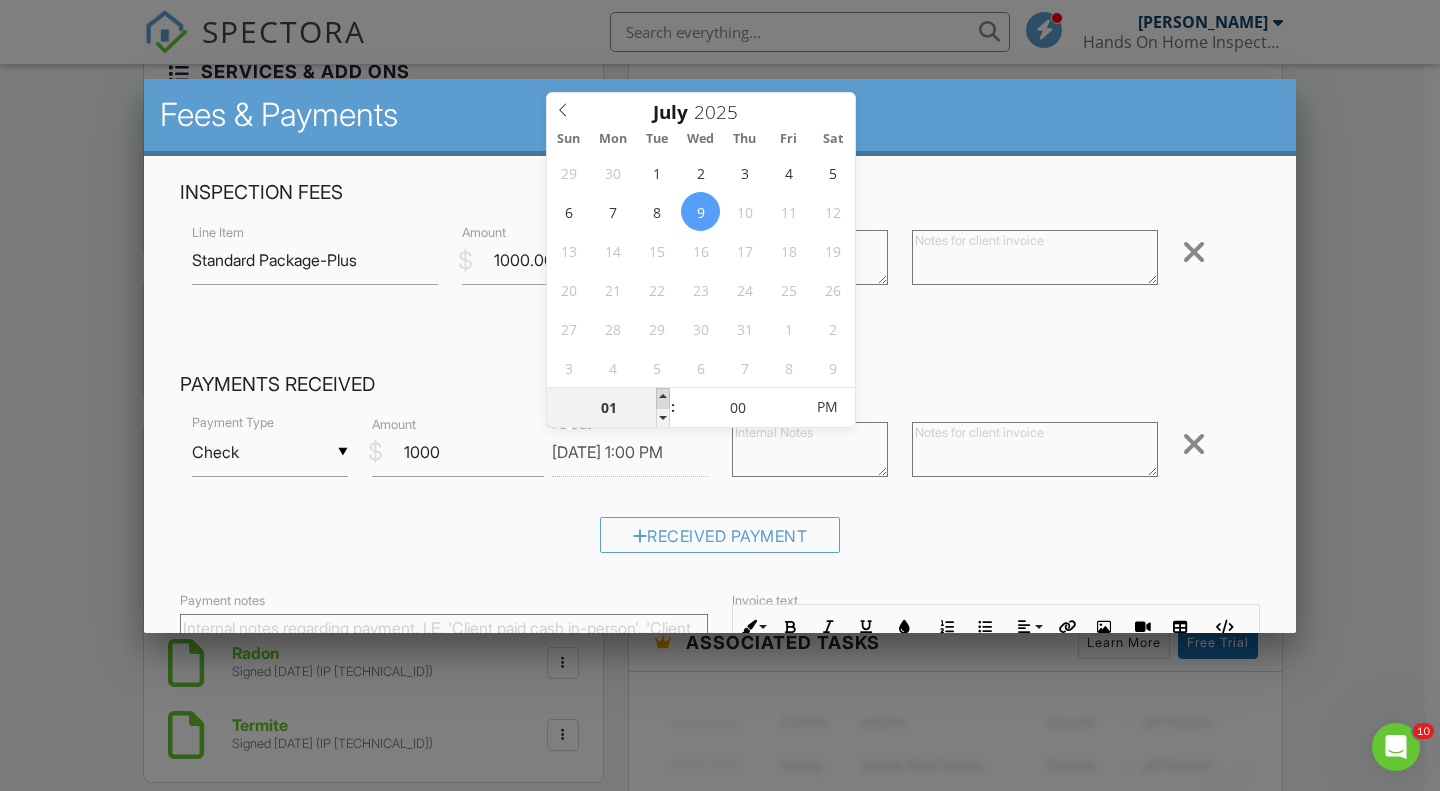 click at bounding box center (663, 398) 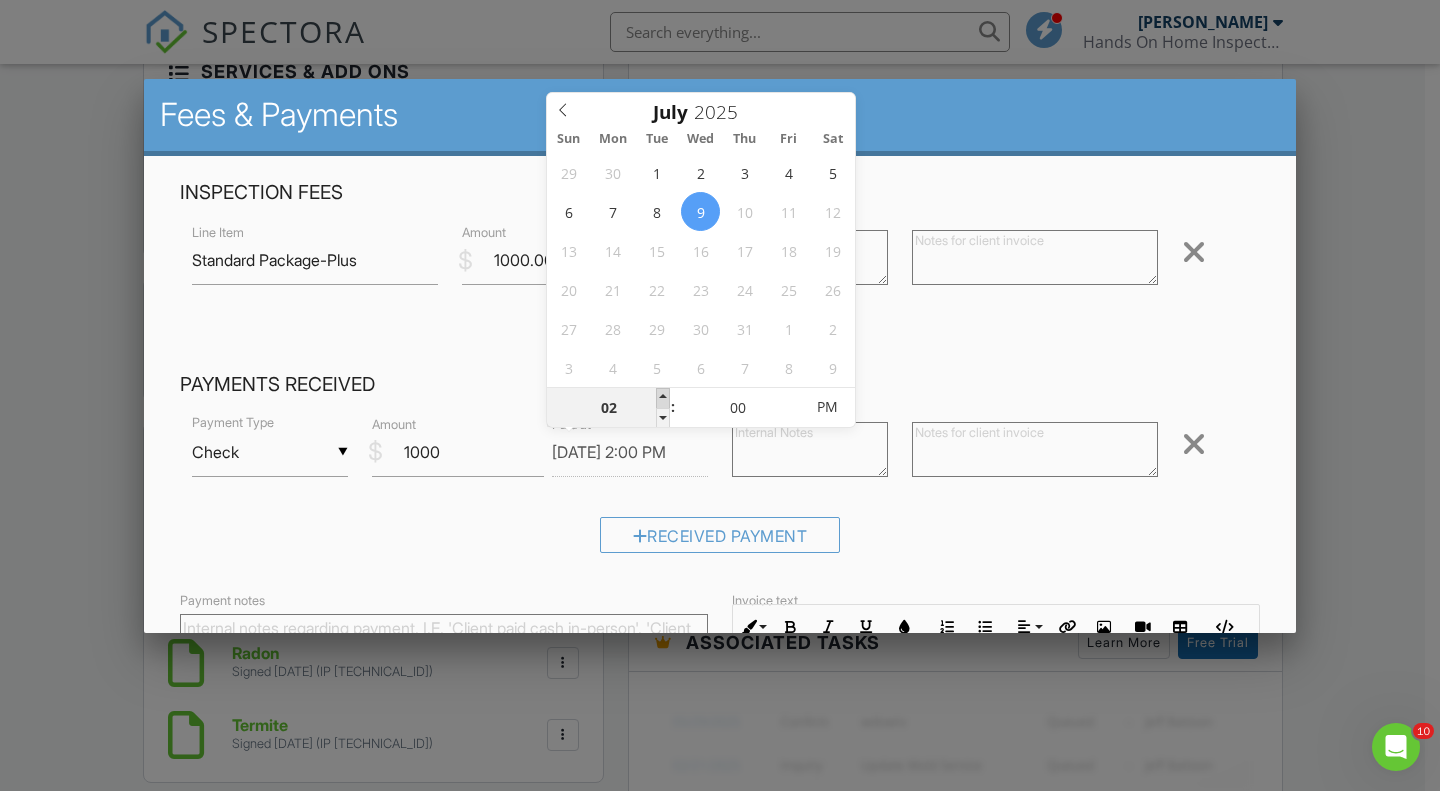 click at bounding box center (663, 398) 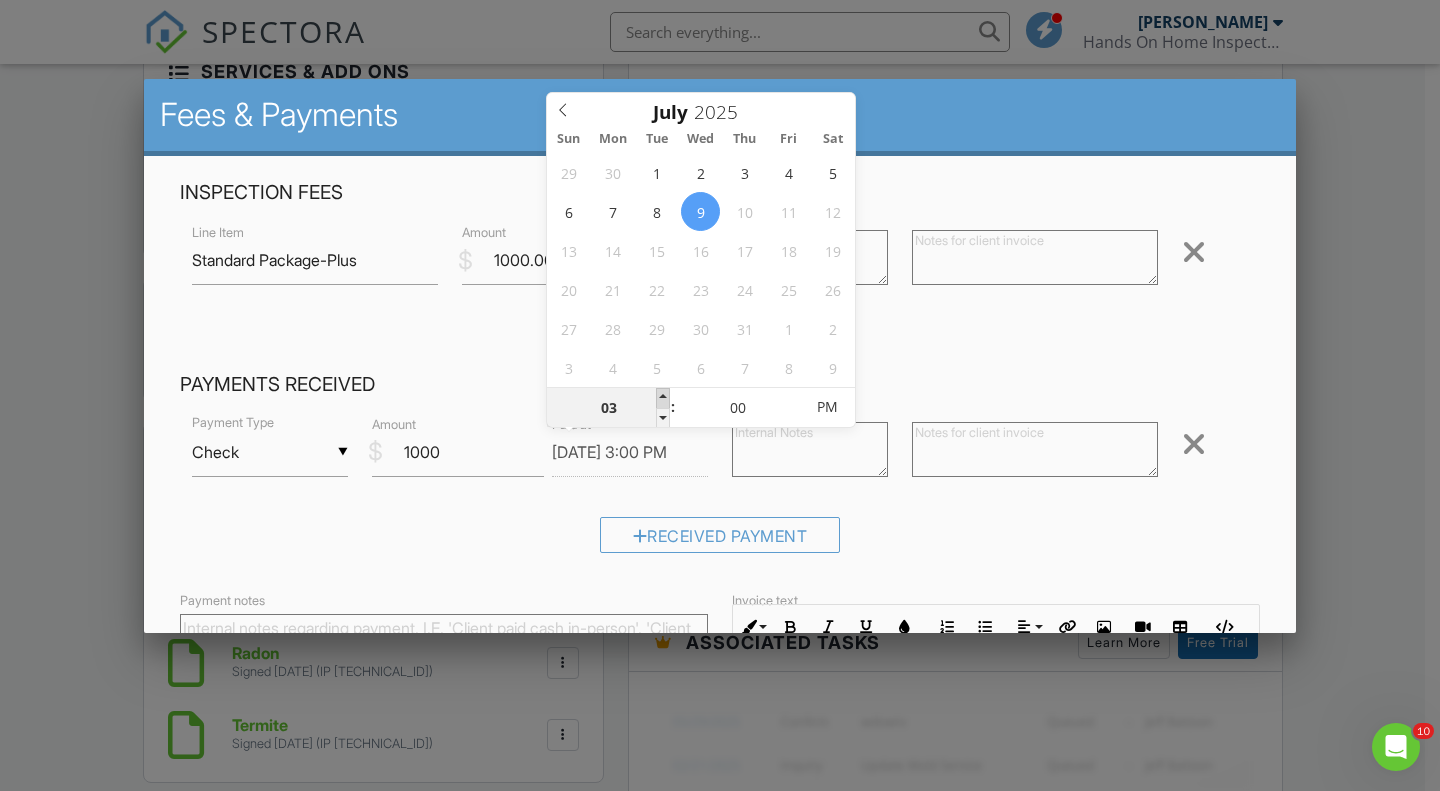 click at bounding box center (663, 398) 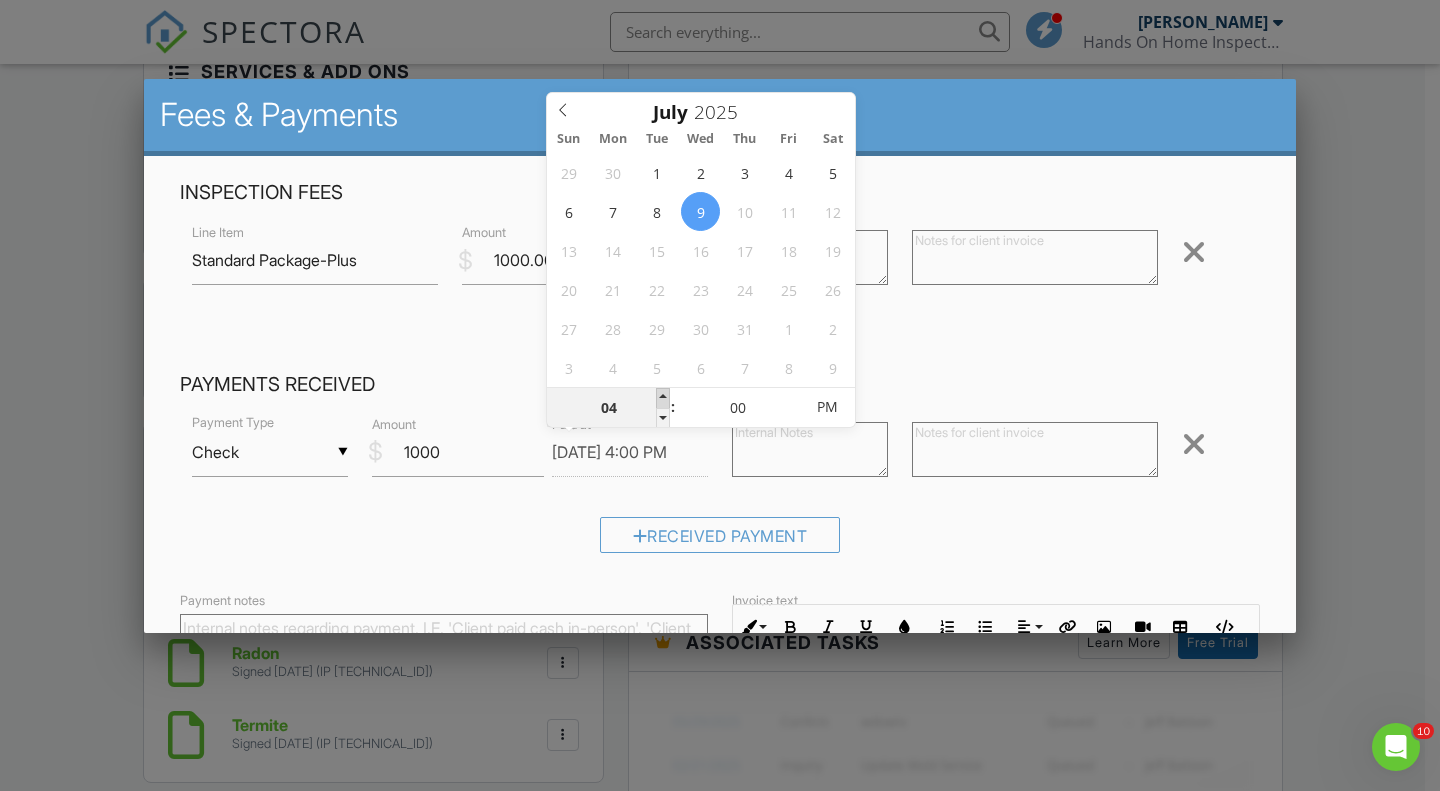 click at bounding box center (663, 398) 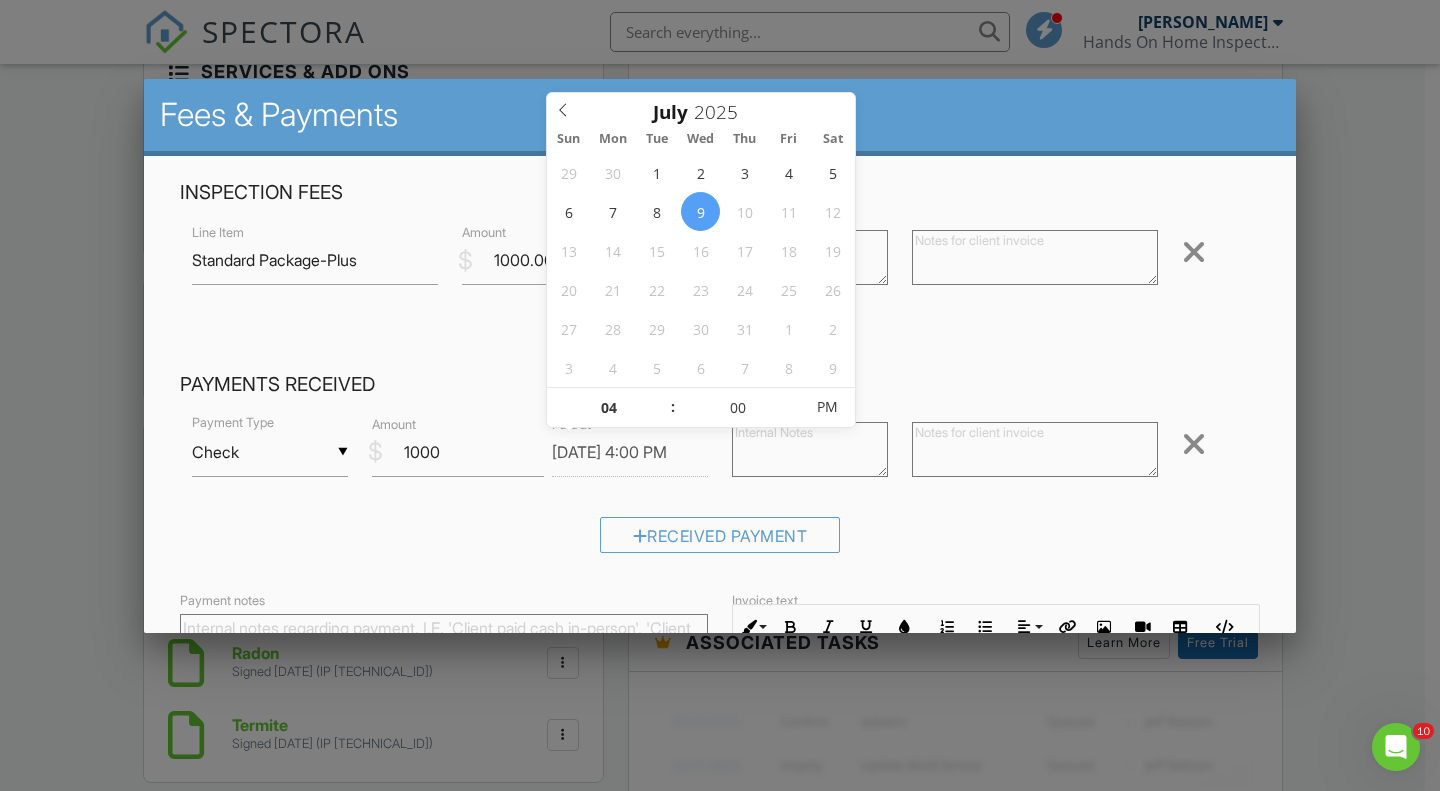 click on "Received Payment" at bounding box center (720, 542) 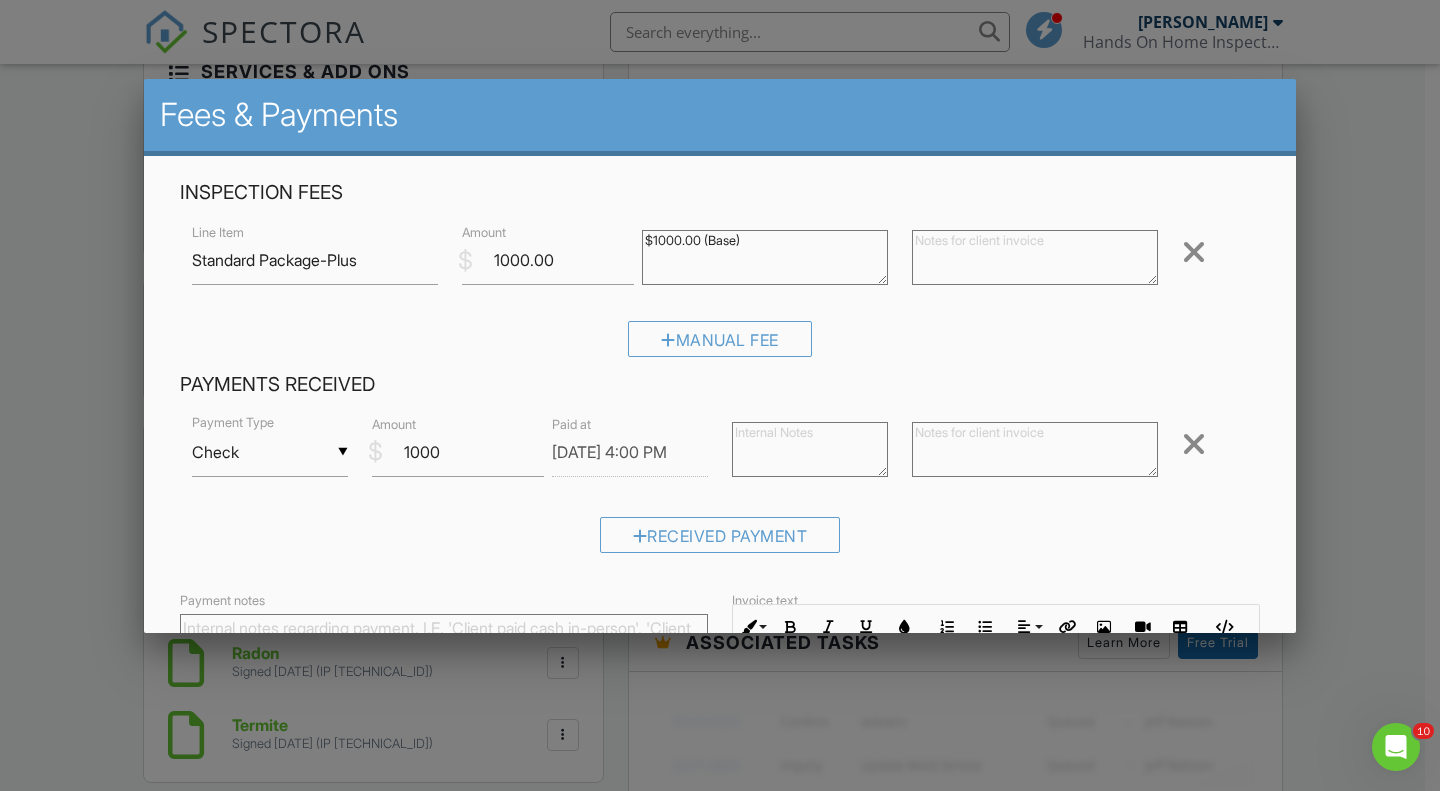 click at bounding box center [1035, 449] 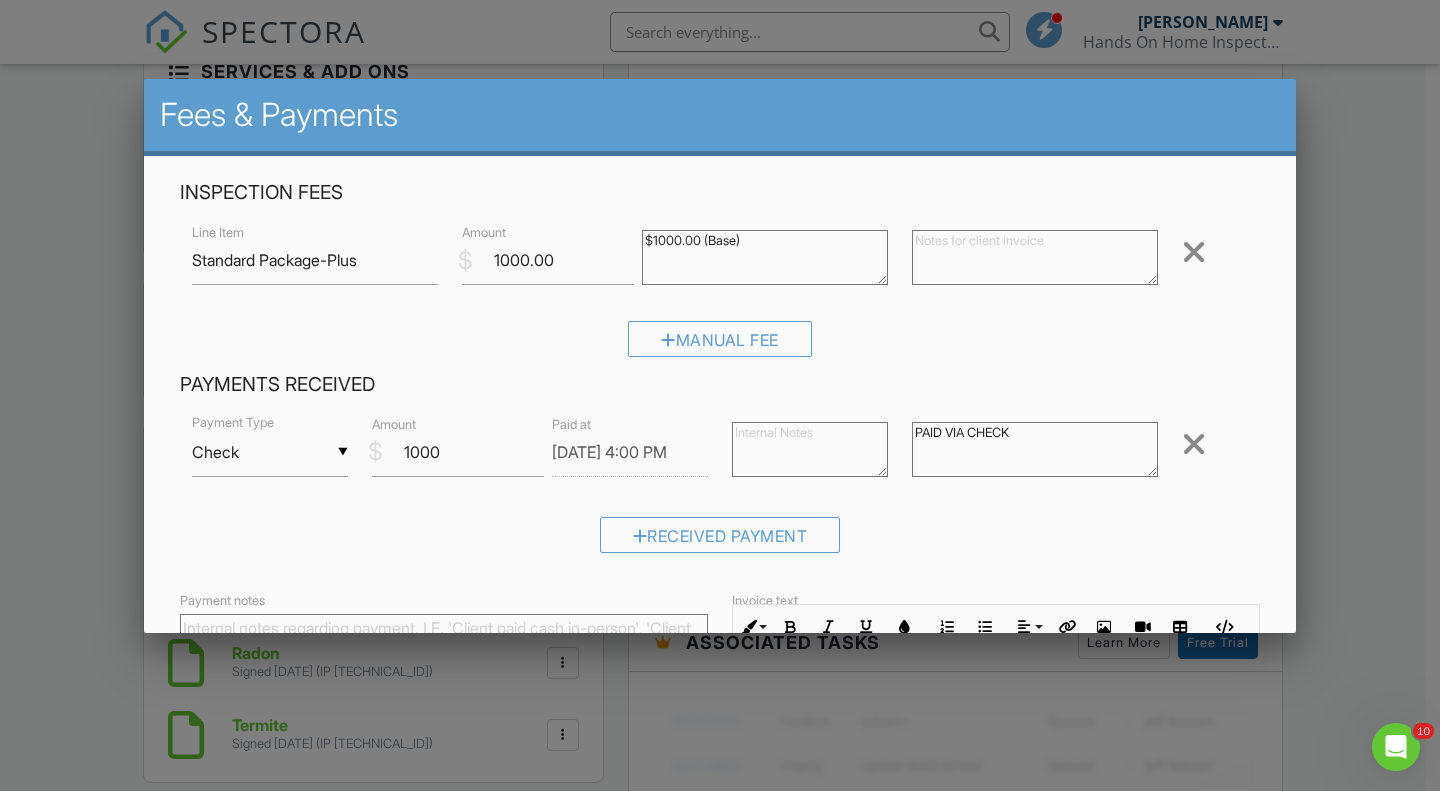scroll, scrollTop: 306, scrollLeft: 0, axis: vertical 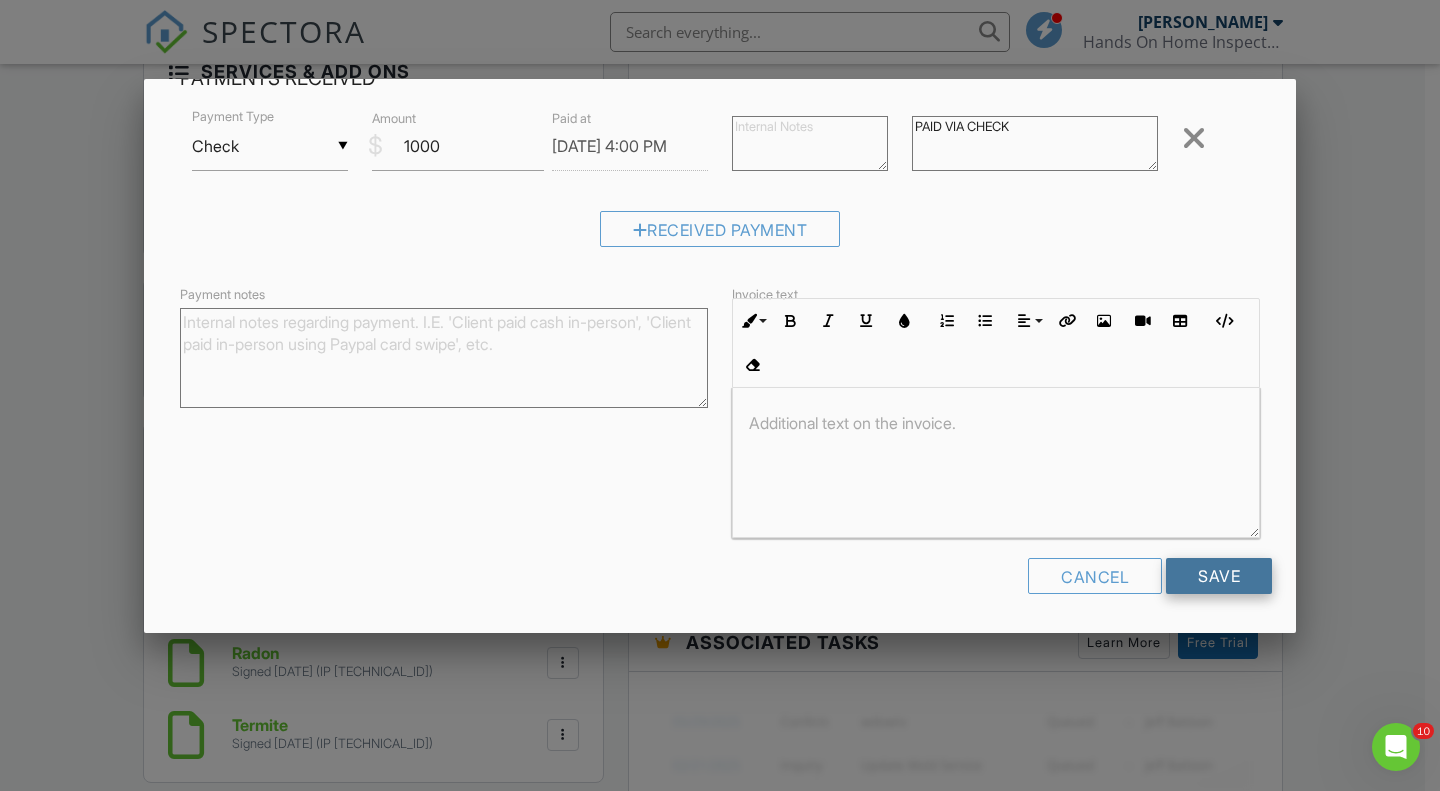 type on "PAID VIA CHECK" 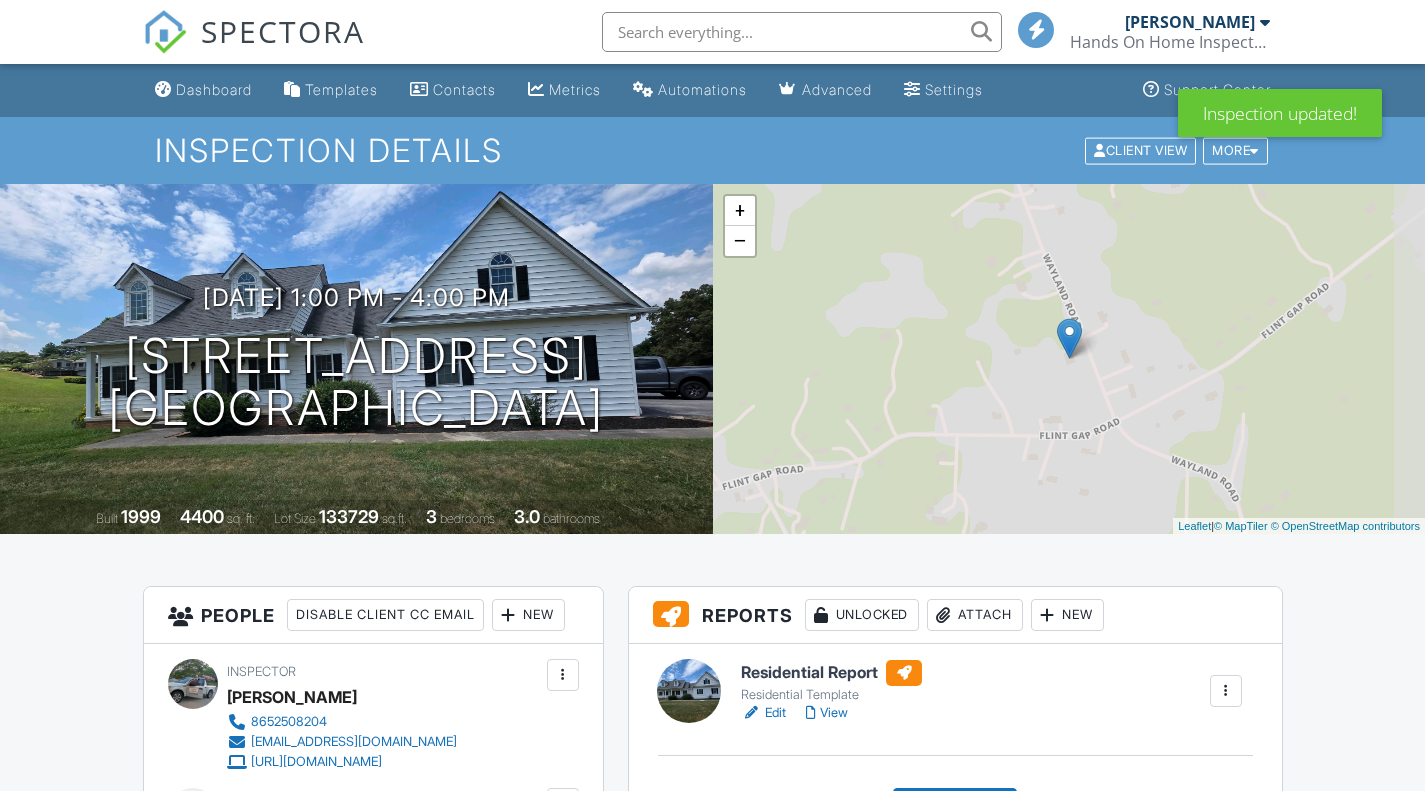 scroll, scrollTop: 0, scrollLeft: 0, axis: both 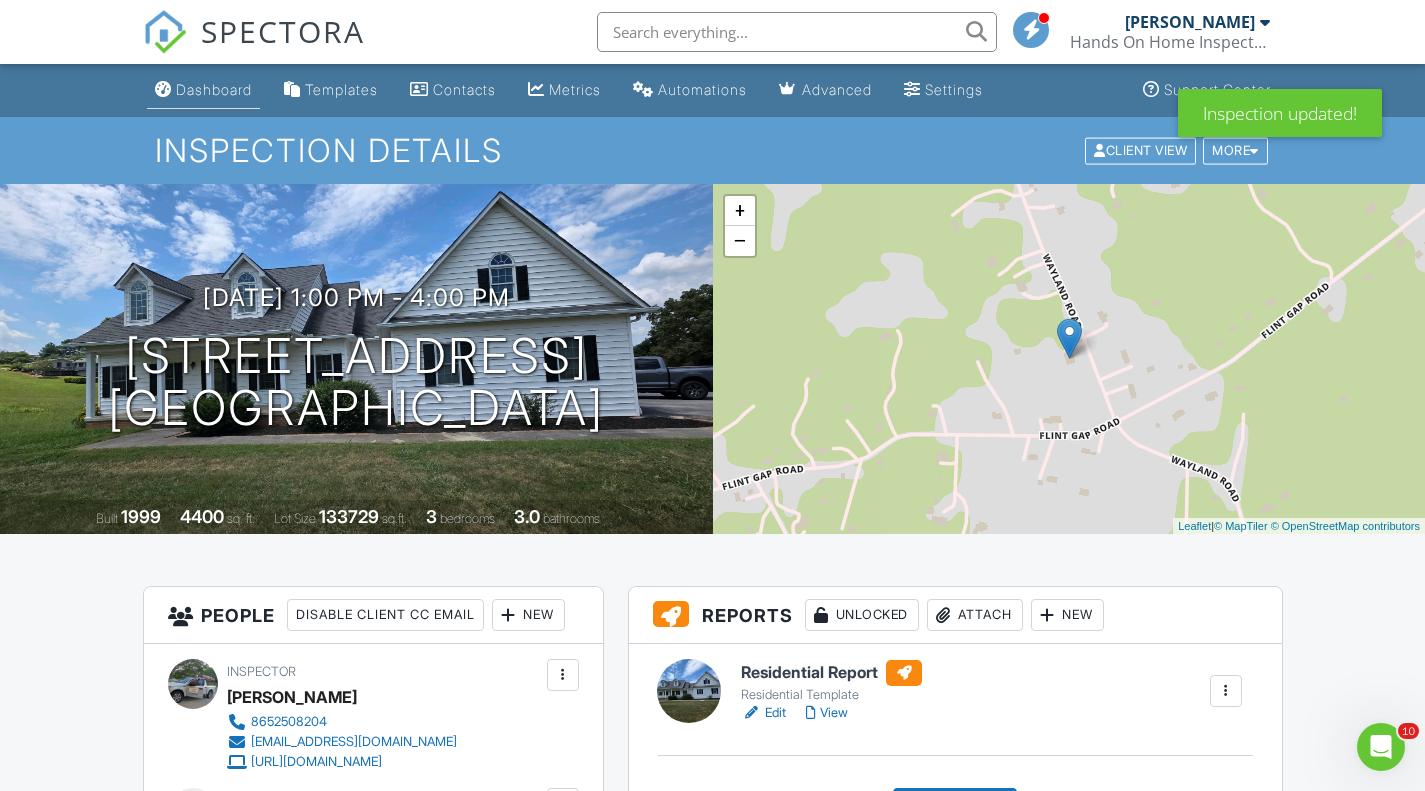 click on "Dashboard" at bounding box center [214, 89] 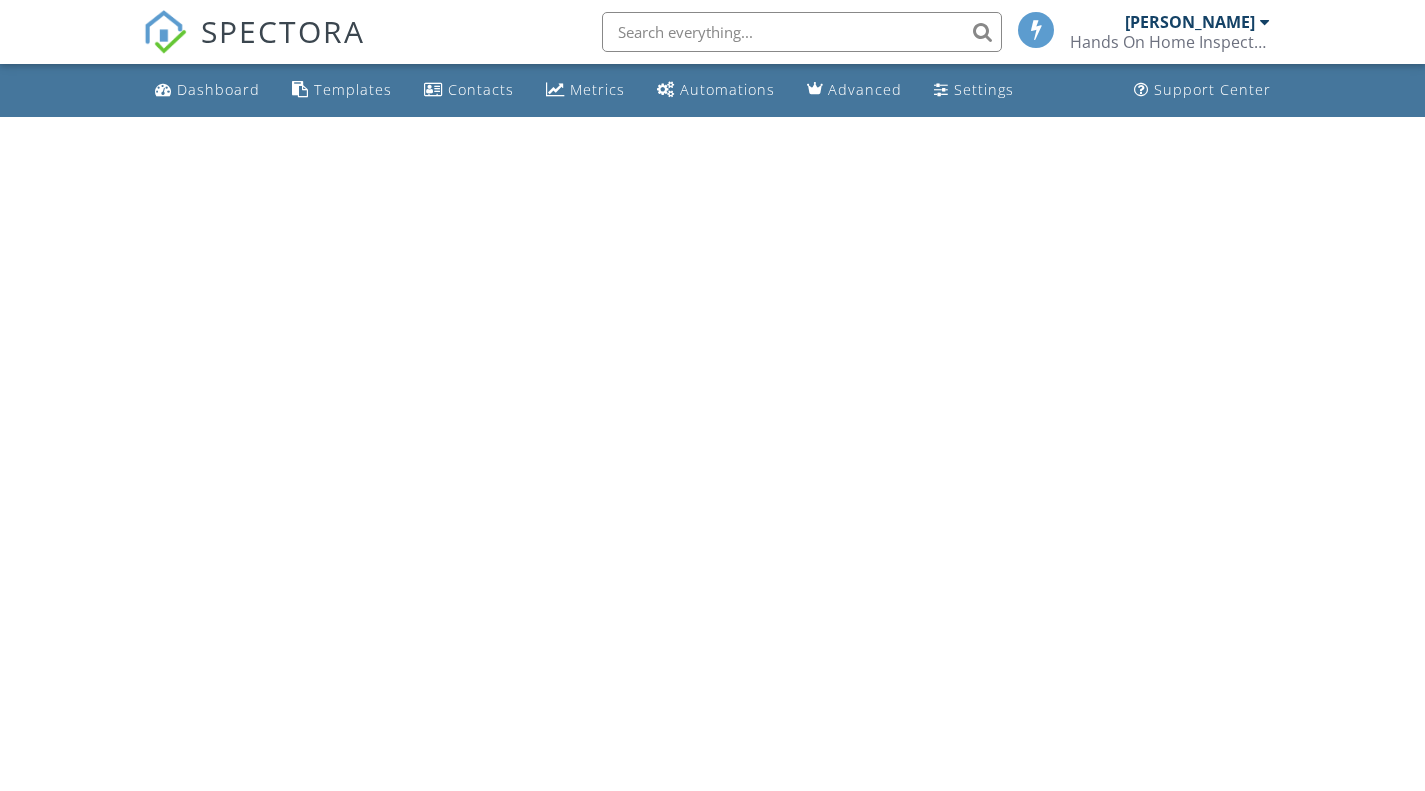 scroll, scrollTop: 0, scrollLeft: 0, axis: both 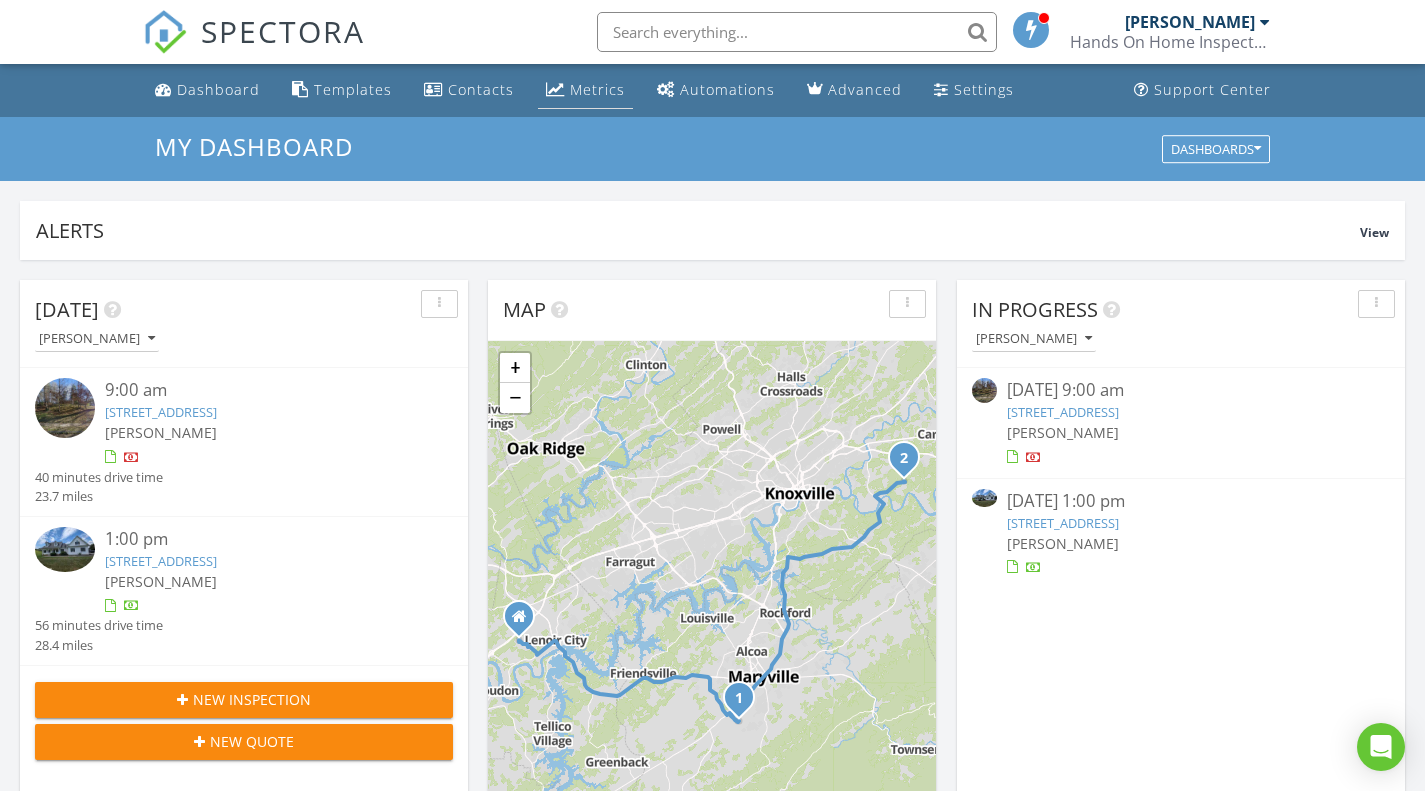 click on "Metrics" at bounding box center (585, 90) 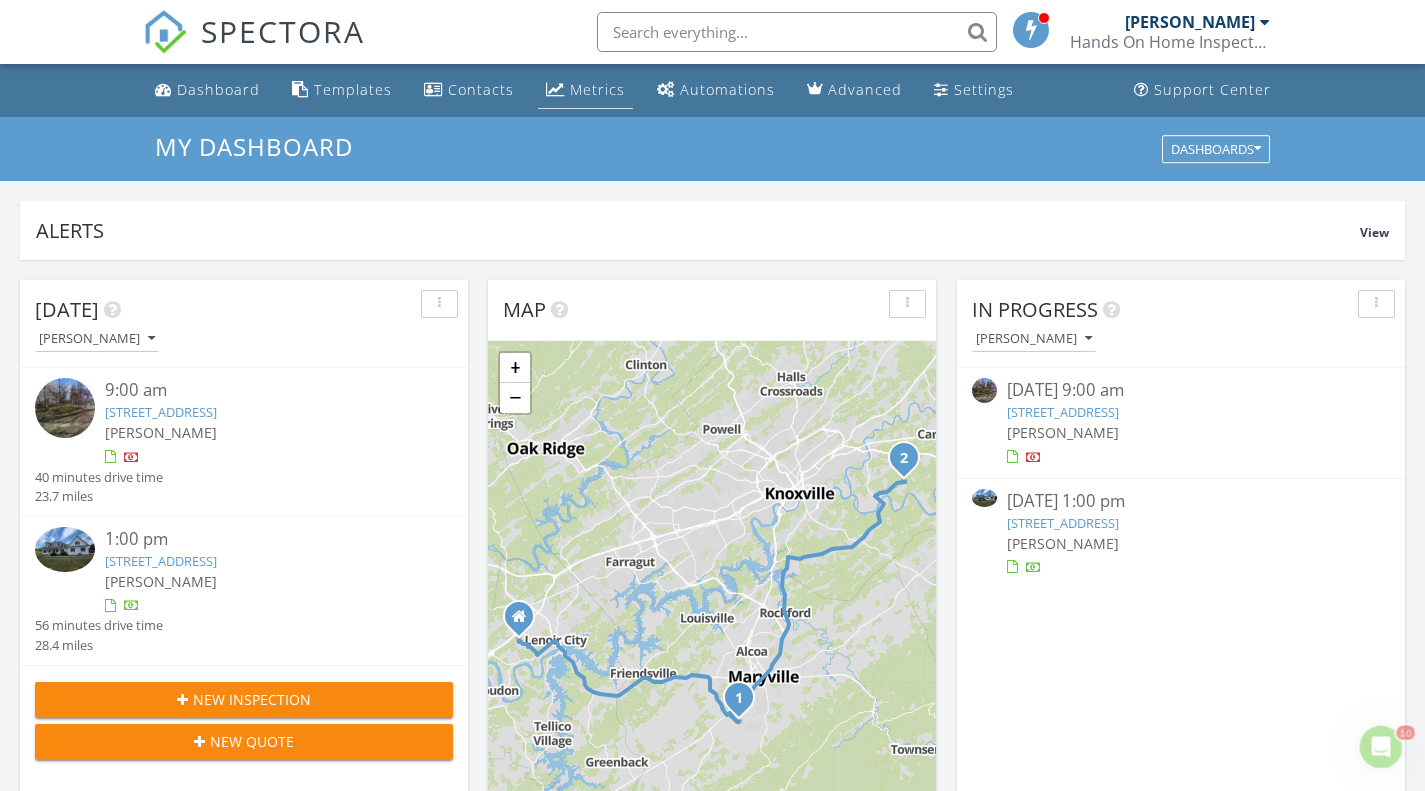 scroll, scrollTop: 0, scrollLeft: 0, axis: both 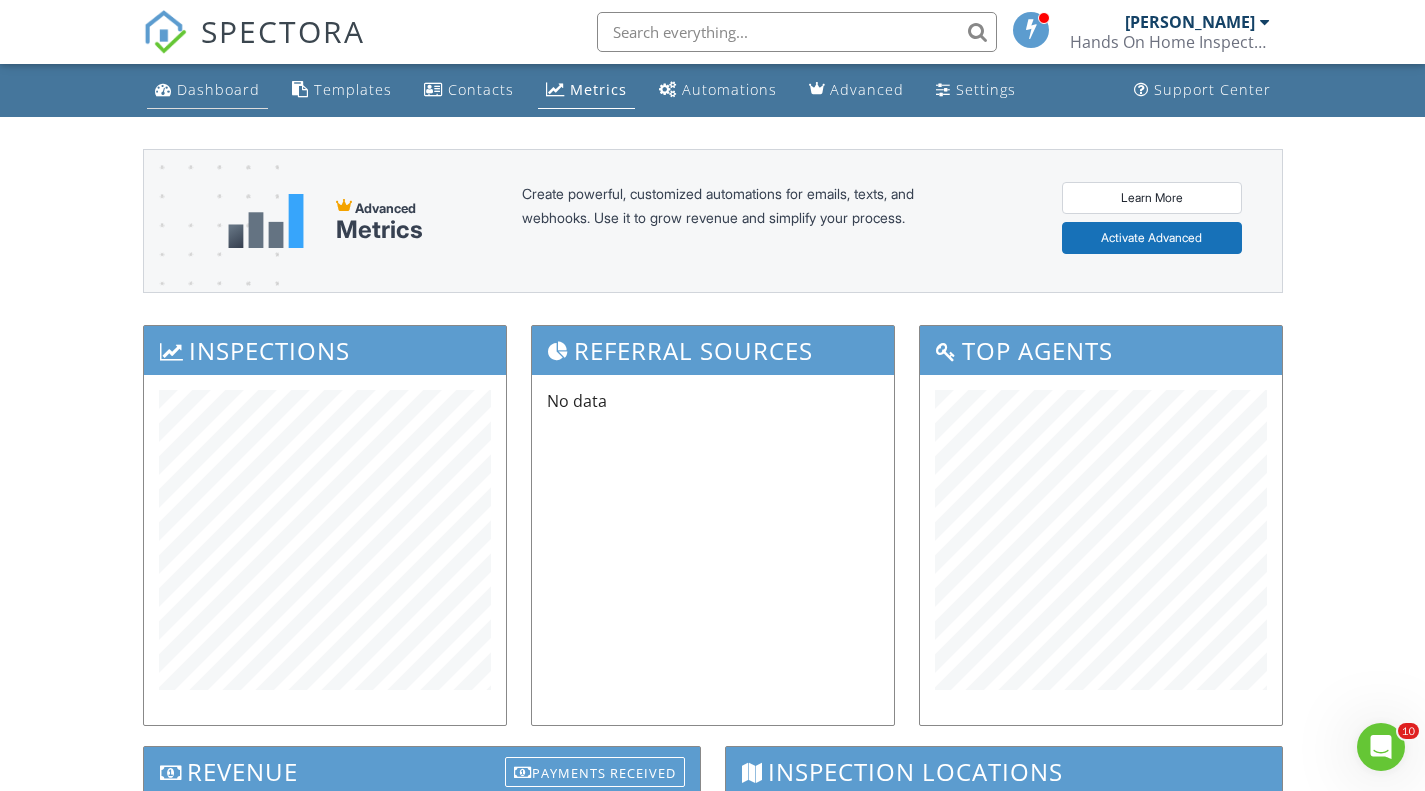 click on "Dashboard" at bounding box center (218, 89) 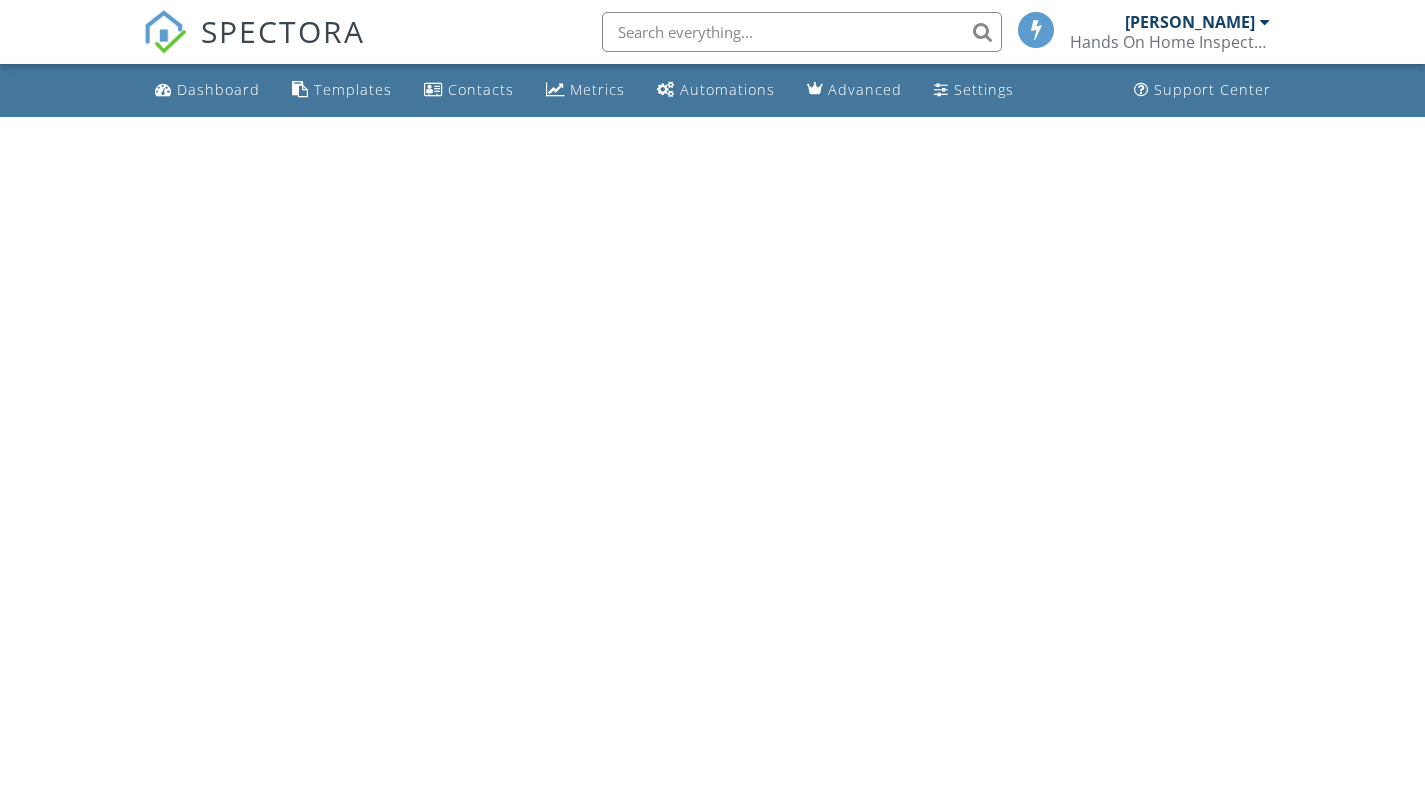 scroll, scrollTop: 0, scrollLeft: 0, axis: both 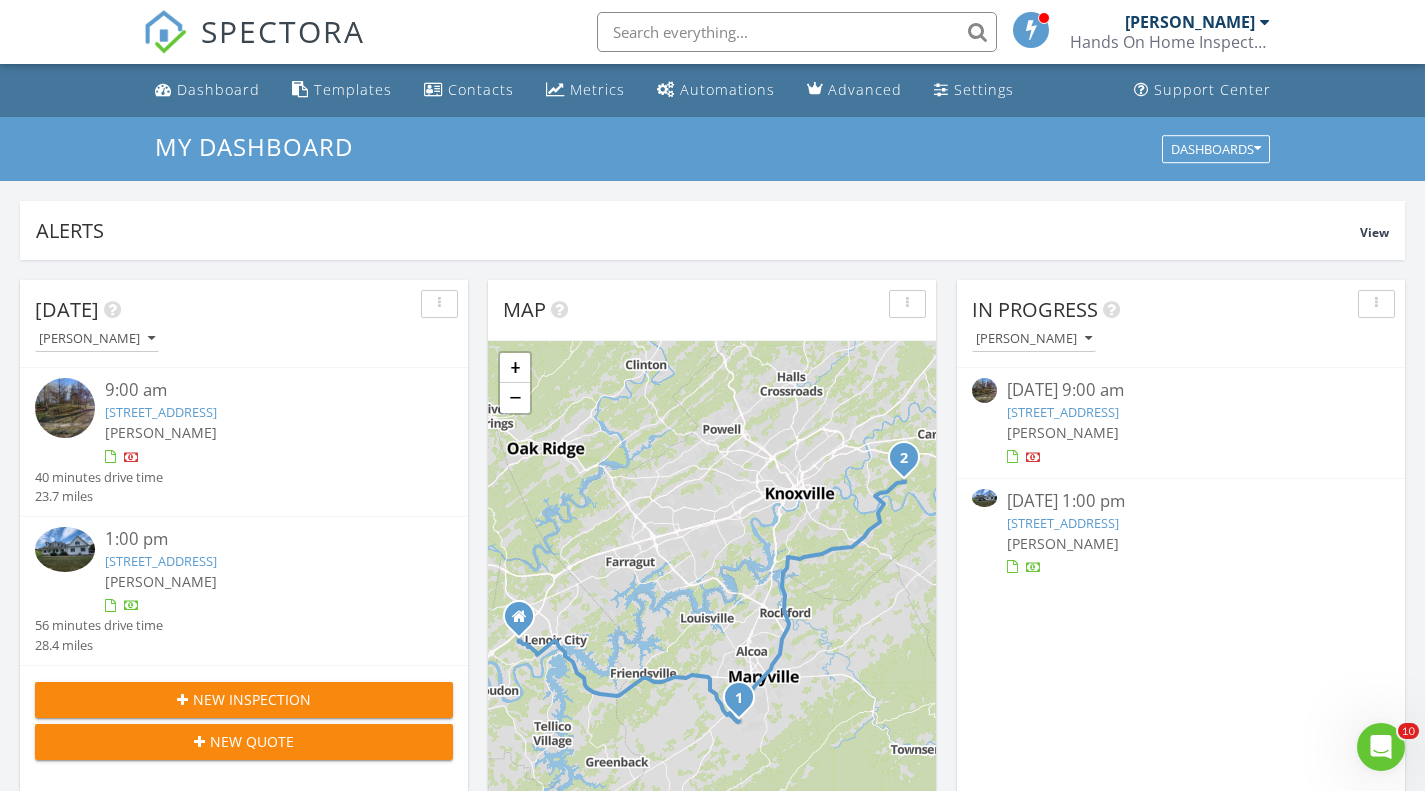 click on "720 Regent Ct, Maryville, TN 37803" at bounding box center [161, 412] 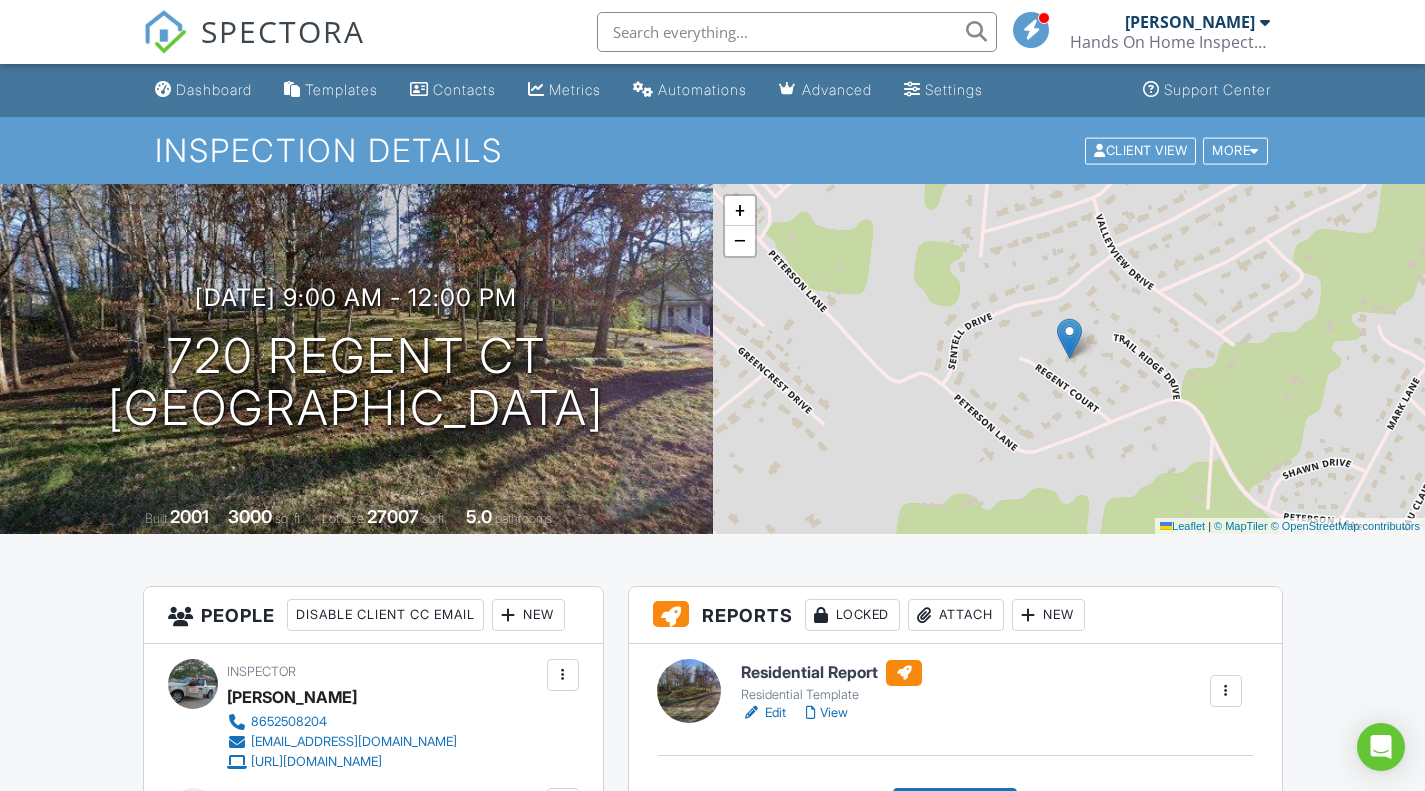 scroll, scrollTop: 0, scrollLeft: 0, axis: both 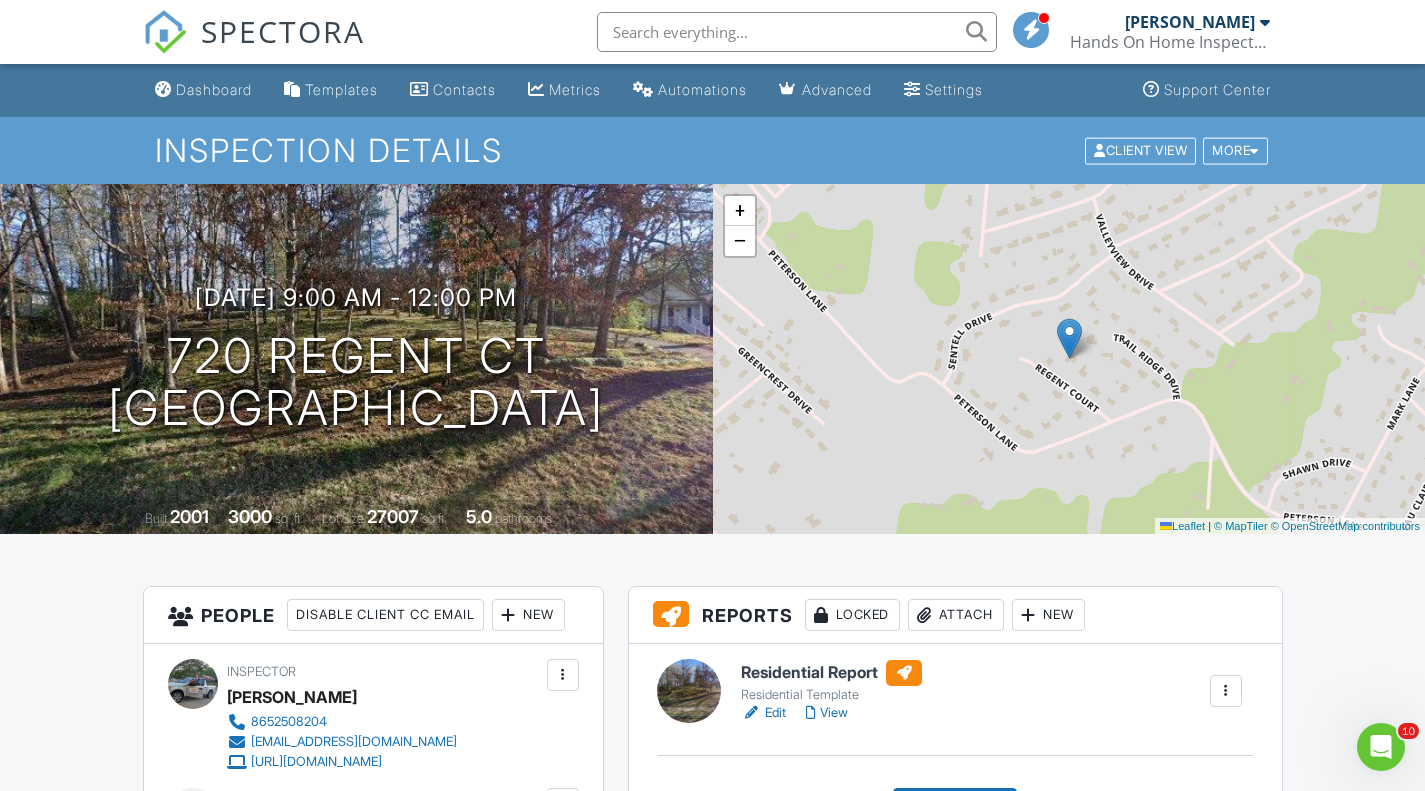 click on "Attach" at bounding box center [956, 615] 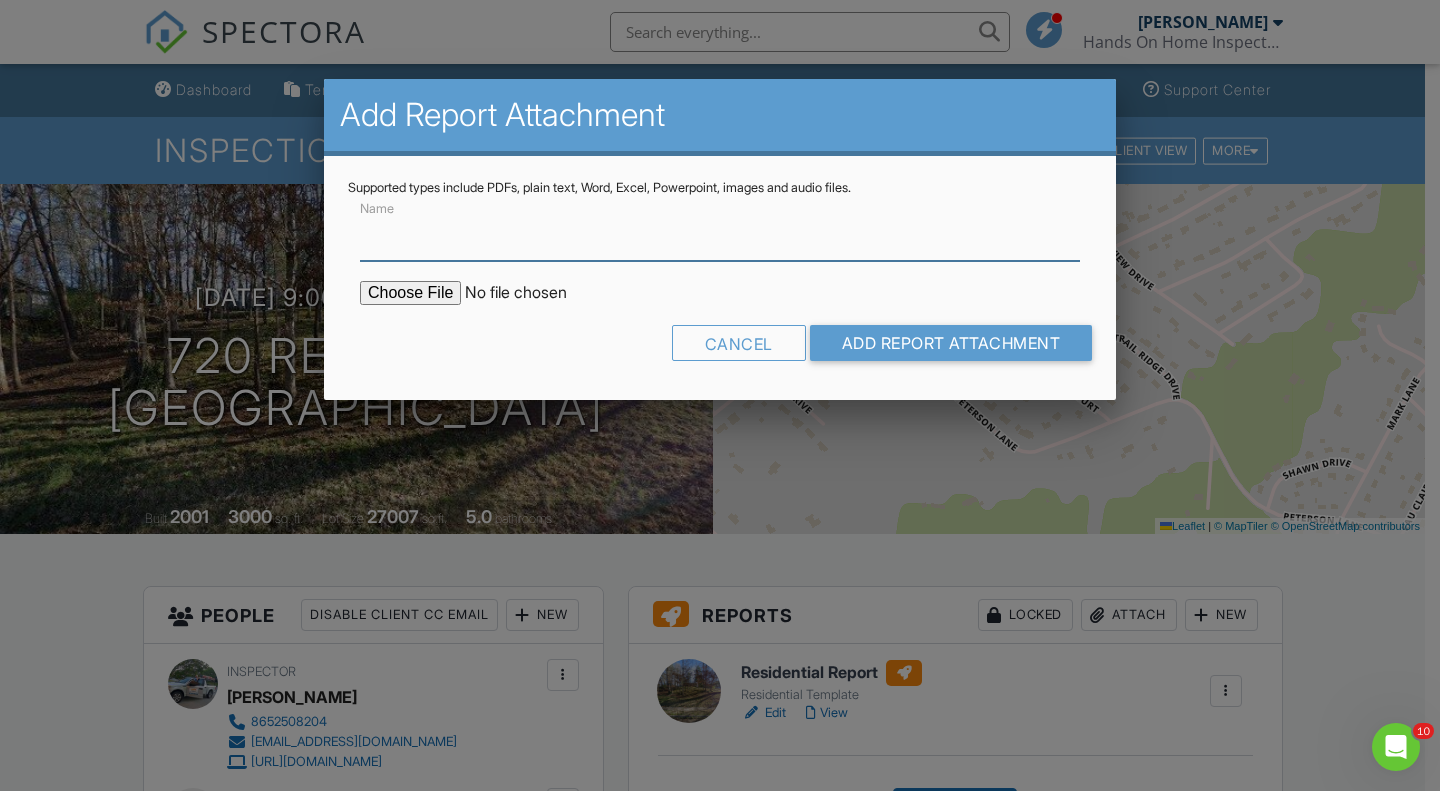 click on "Name" at bounding box center [720, 236] 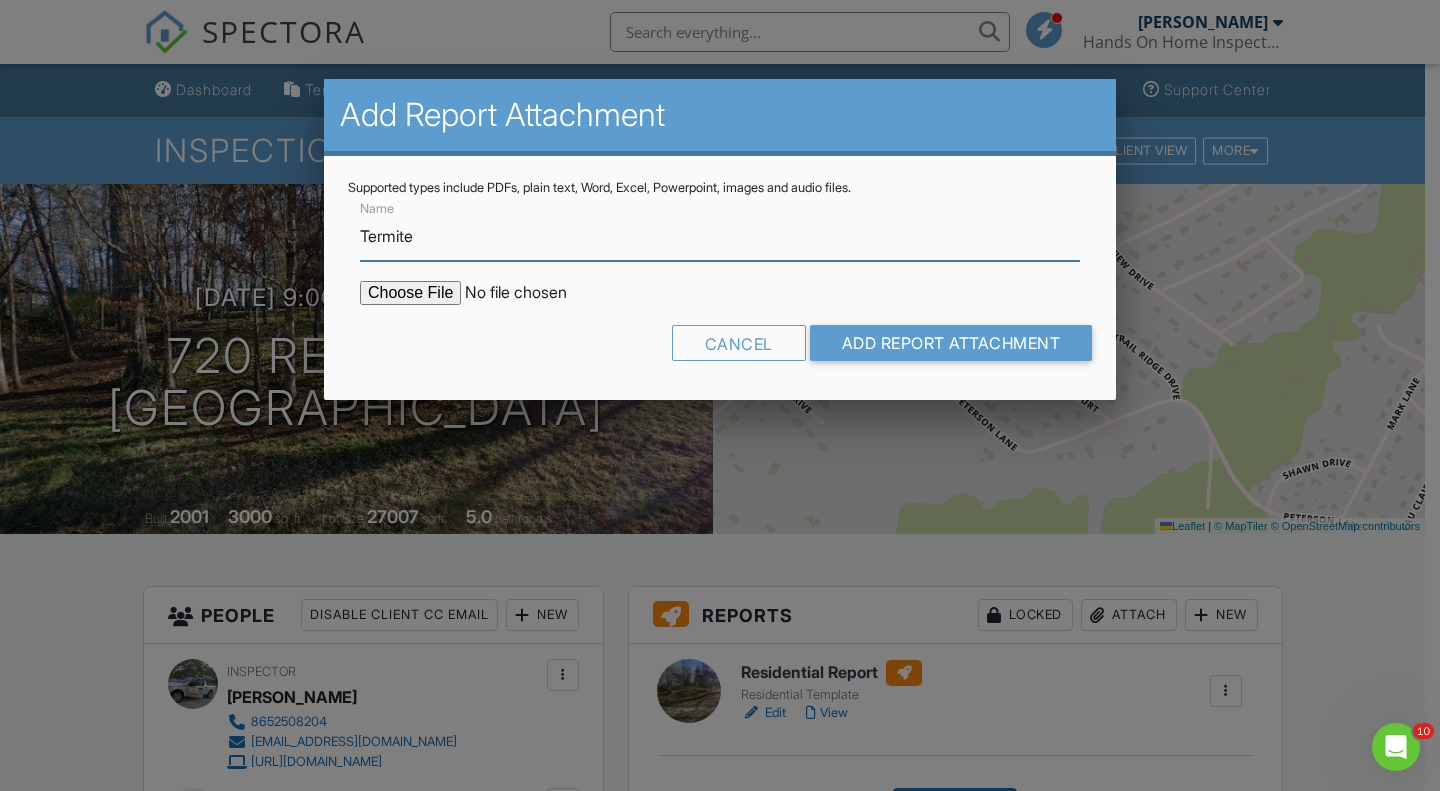 type on "Termite" 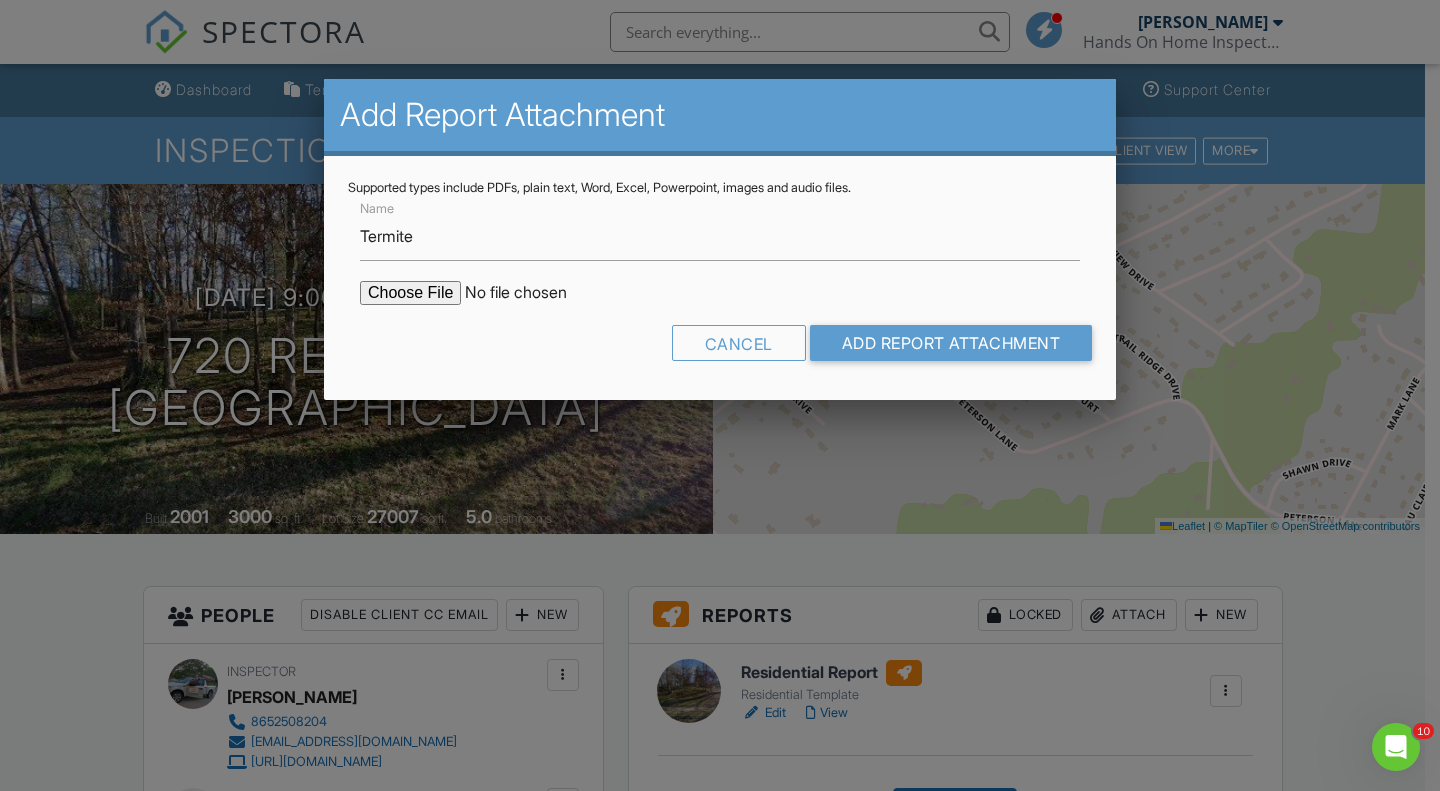 click at bounding box center [530, 293] 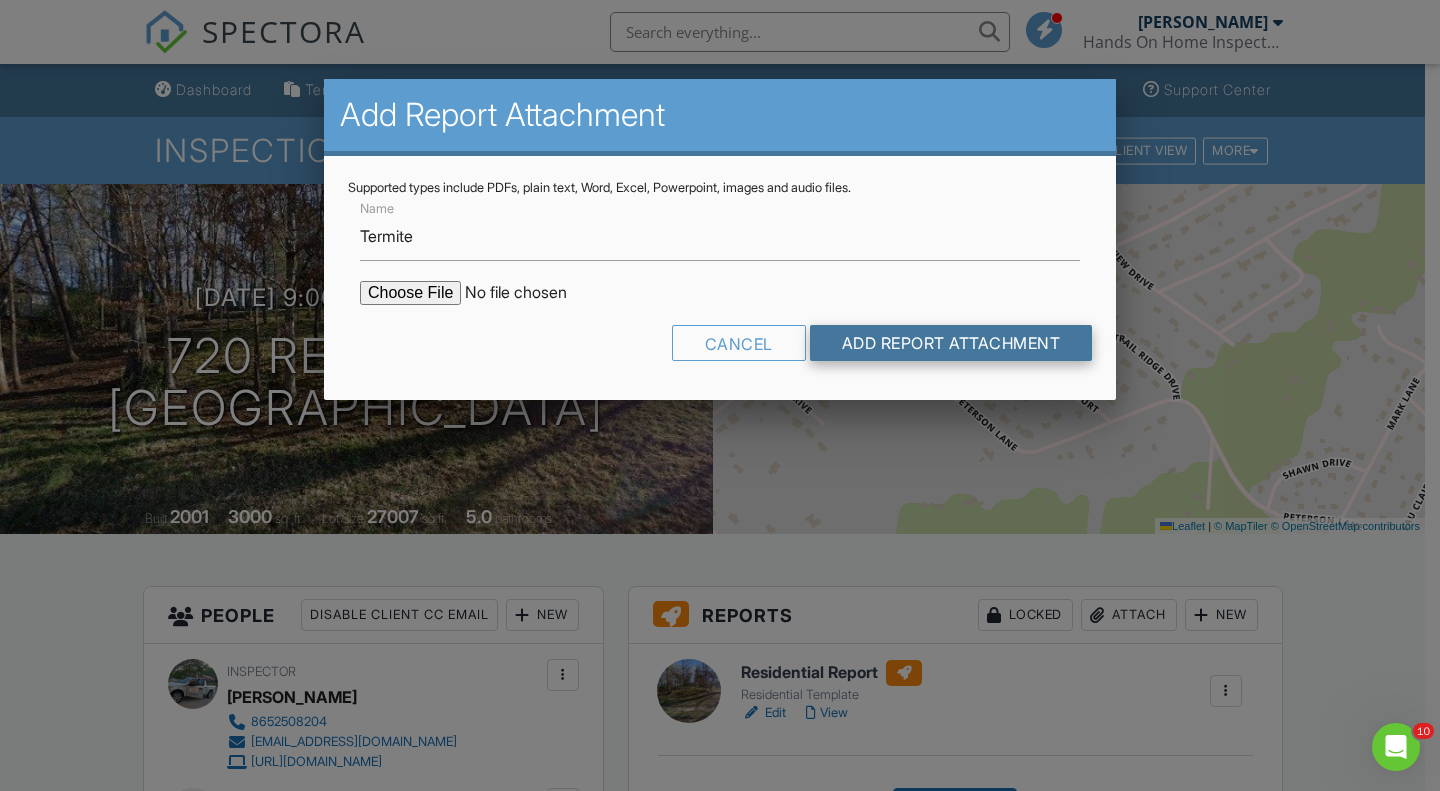 click on "Add Report Attachment" at bounding box center (951, 343) 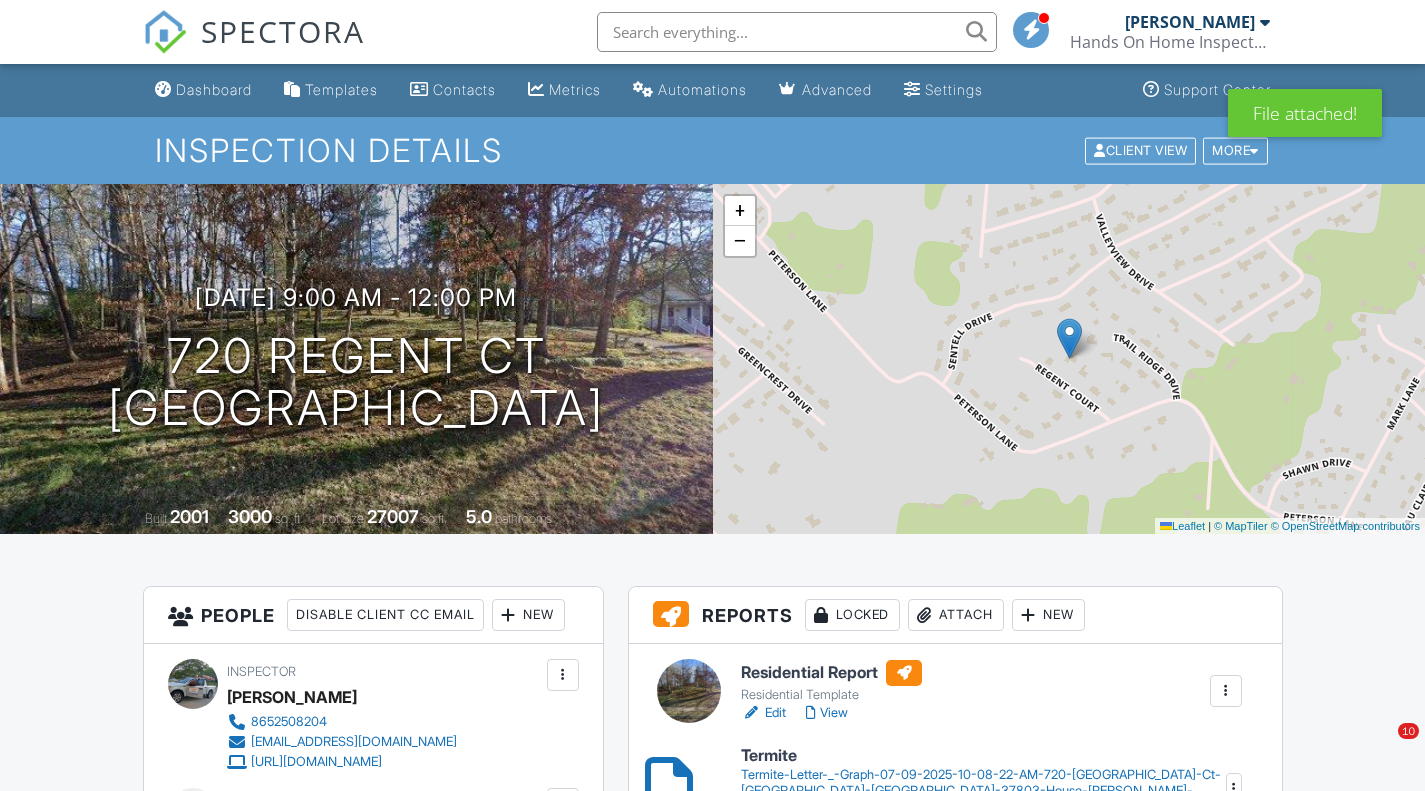 scroll, scrollTop: 0, scrollLeft: 0, axis: both 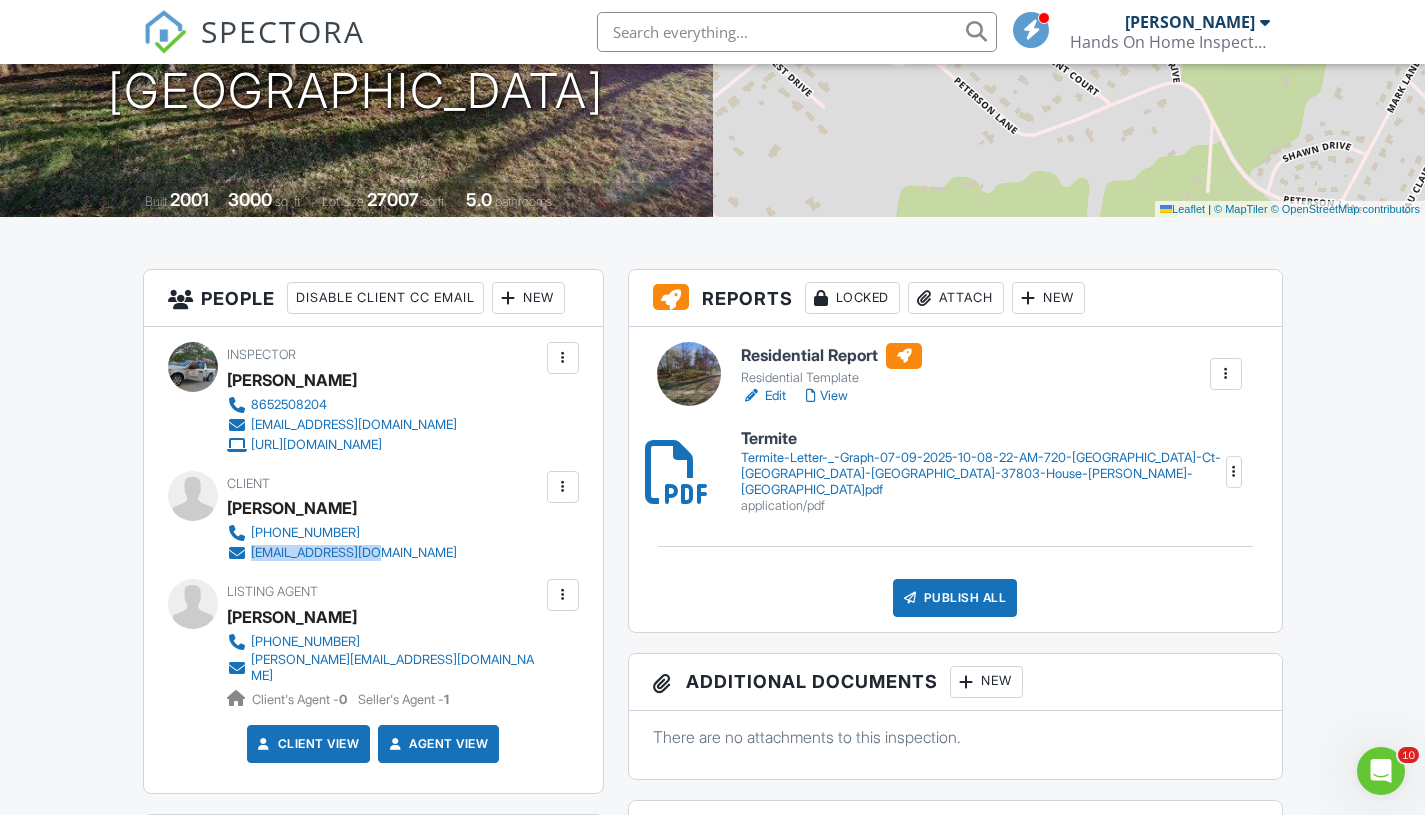 drag, startPoint x: 421, startPoint y: 549, endPoint x: 248, endPoint y: 558, distance: 173.23395 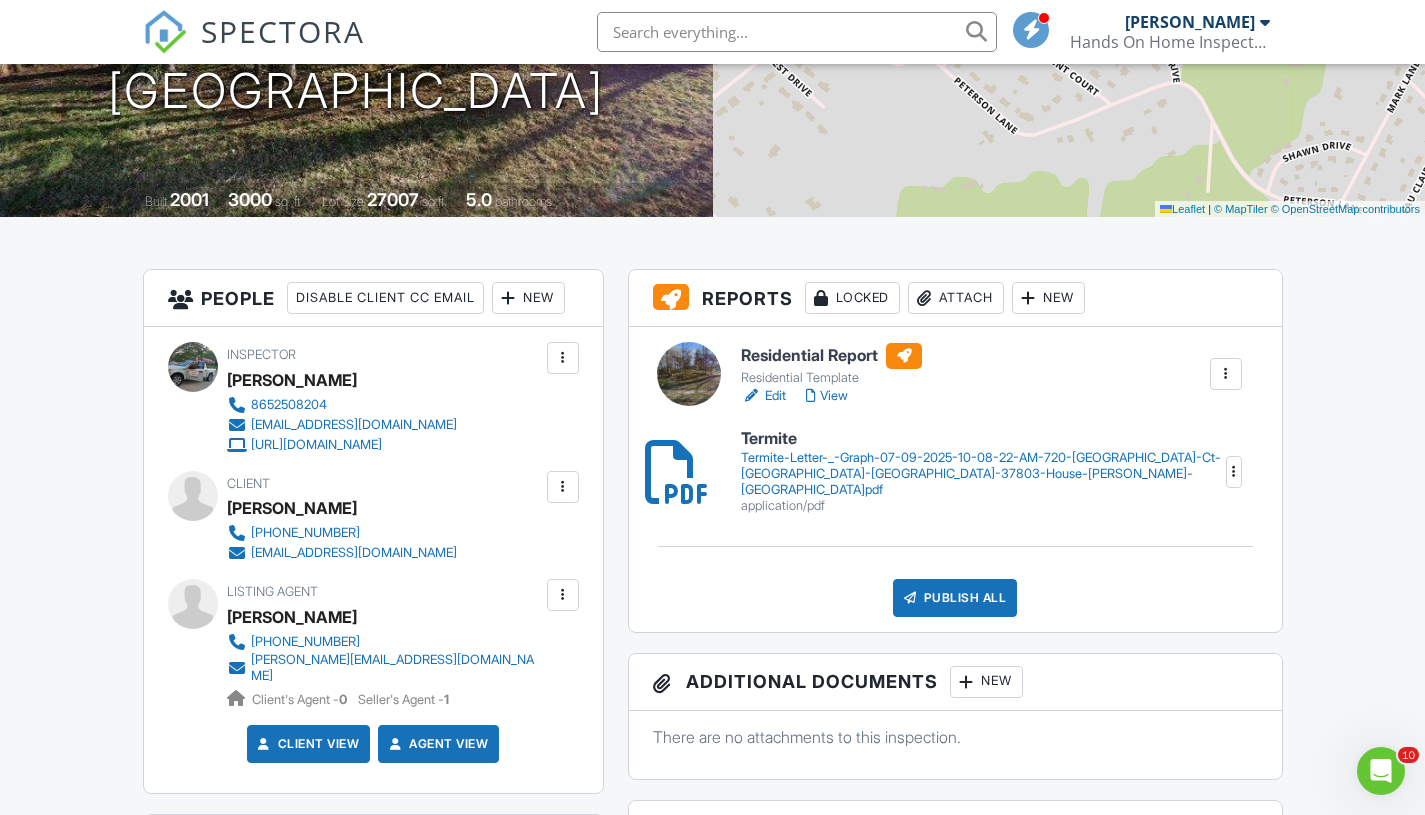click on "Inspector
[PERSON_NAME]
8652508204
[EMAIL_ADDRESS][DOMAIN_NAME]
[URL][DOMAIN_NAME]
Make Invisible
Mark As Requested
Remove
Update Client
First name
[PERSON_NAME]
Last name
[PERSON_NAME]
Email (required)
[EMAIL_ADDRESS][DOMAIN_NAME]
CC Email
Phone
[PHONE_NUMBER]
Address
City
State
Zip
Internal notes visible only to the company
Private notes visible only to company admins
Cancel
Save
Confirm client deletion
This will remove the client from this inspection. All email reminders and follow-ups will be removed as well. Note that this is only an option before publishing a report.
Cancel
Remove Client
Client
[PERSON_NAME]
[PHONE_NUMBER]
[EMAIL_ADDRESS][DOMAIN_NAME]
Edit" at bounding box center [373, 560] 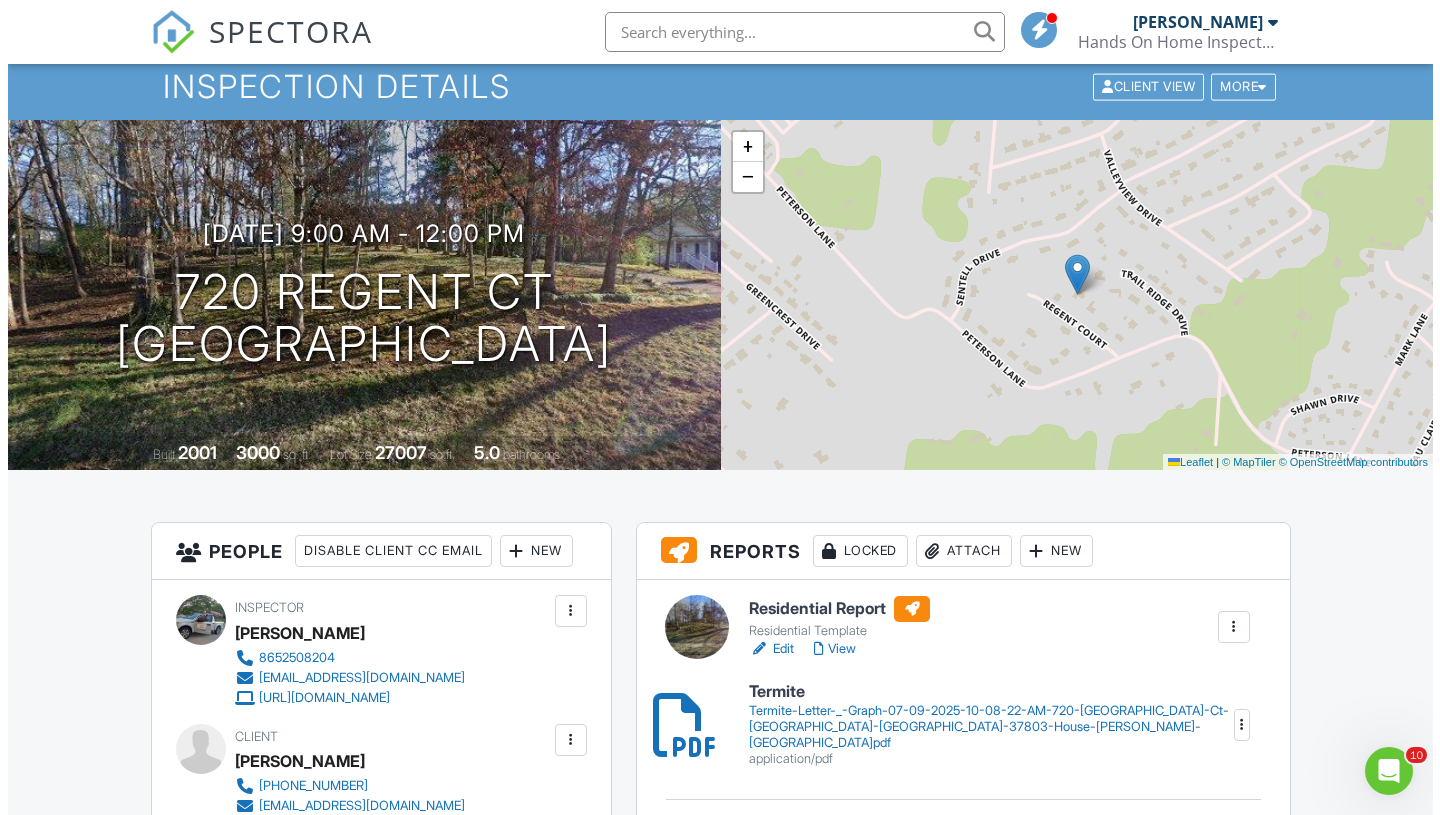 scroll, scrollTop: 0, scrollLeft: 0, axis: both 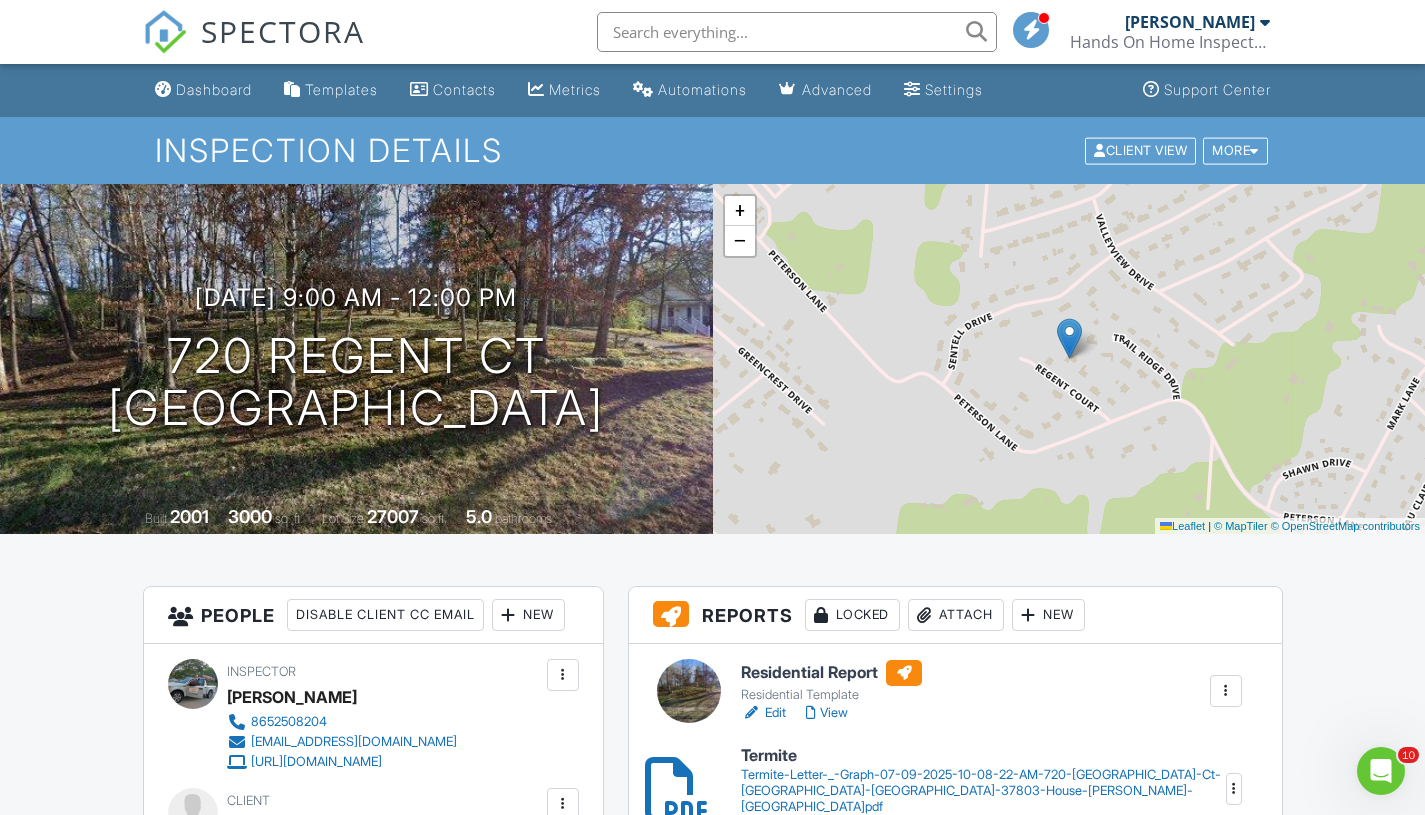 click on "Attach" at bounding box center (956, 615) 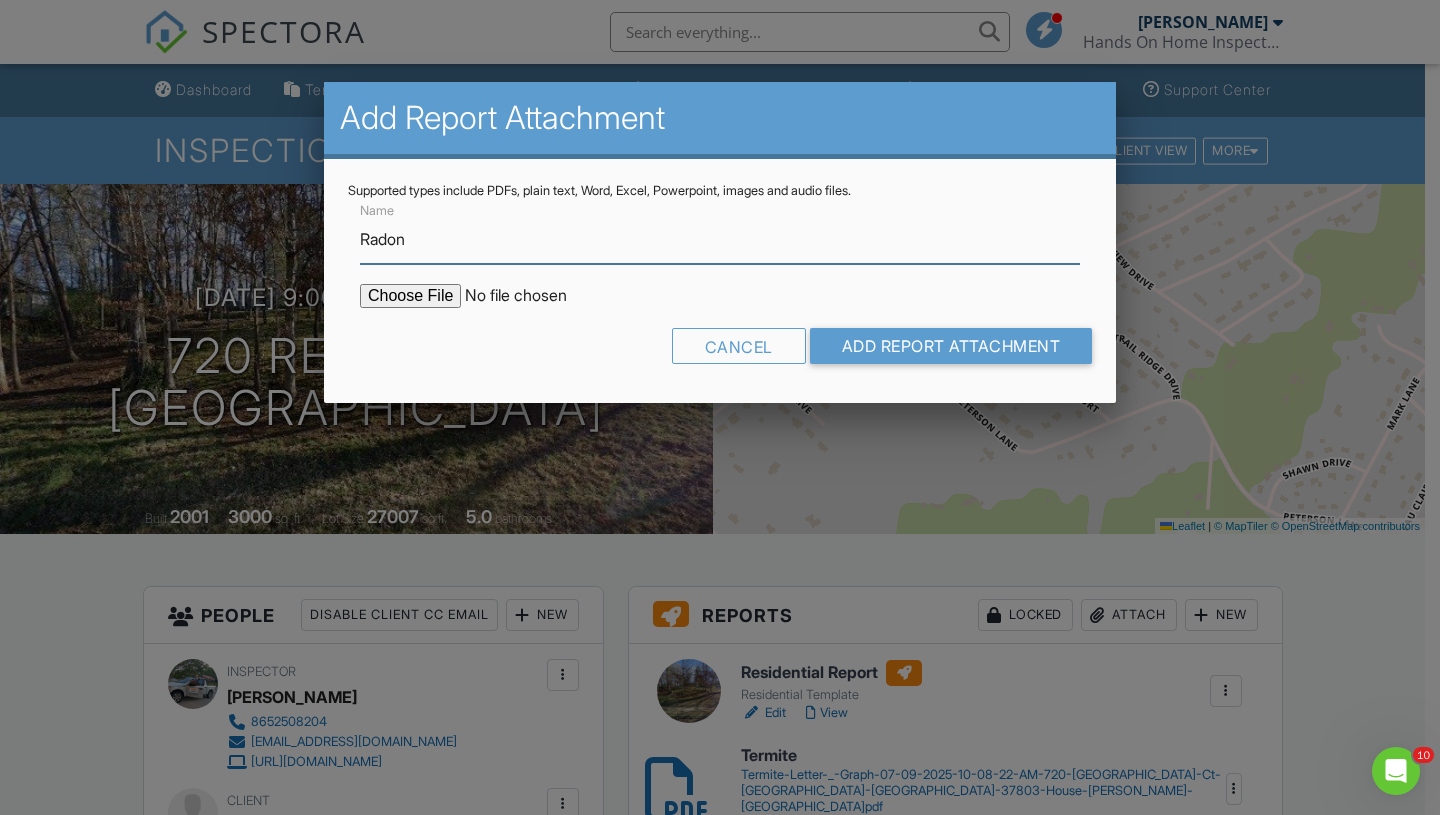 type on "Radon" 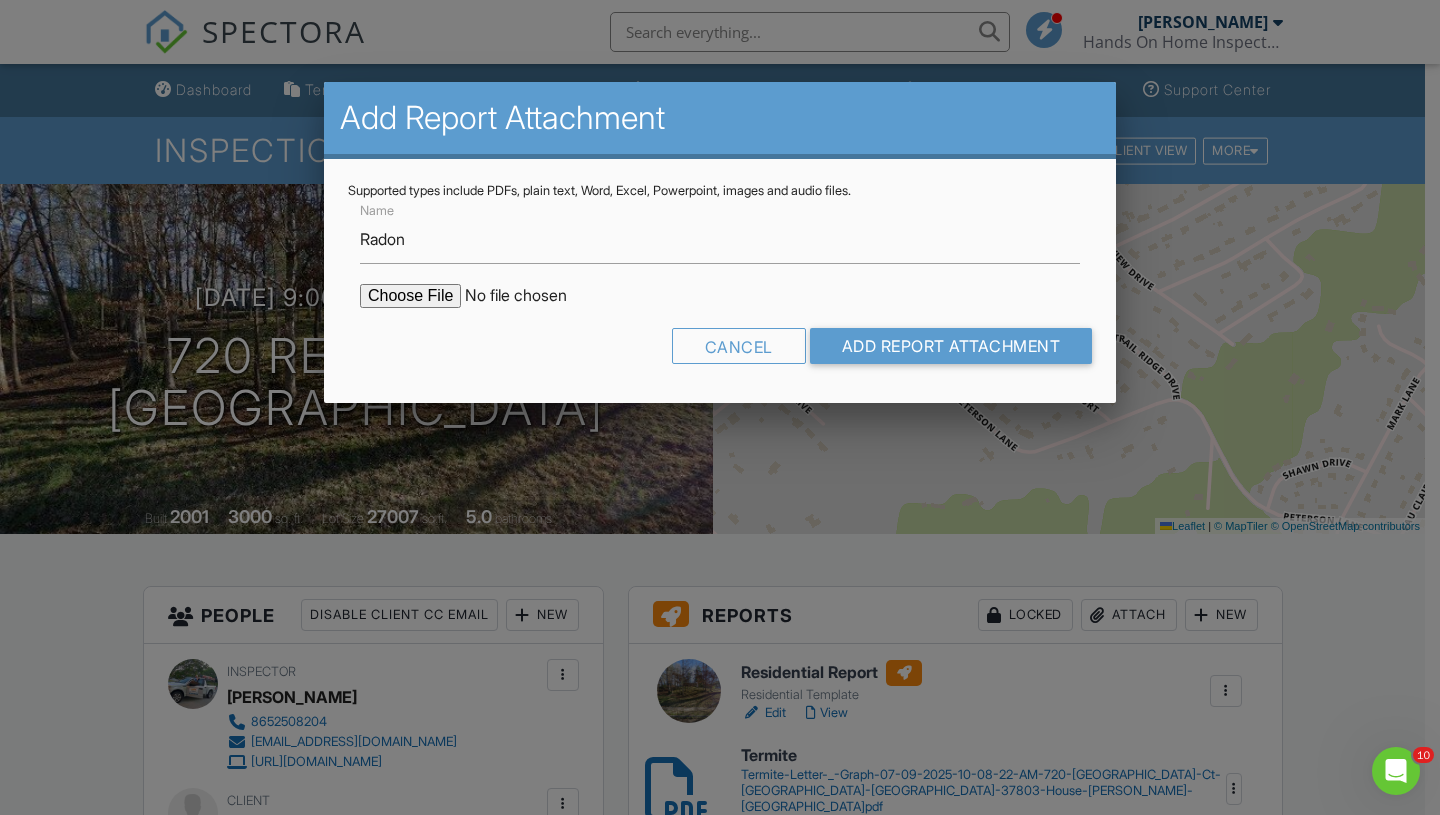 click at bounding box center (530, 296) 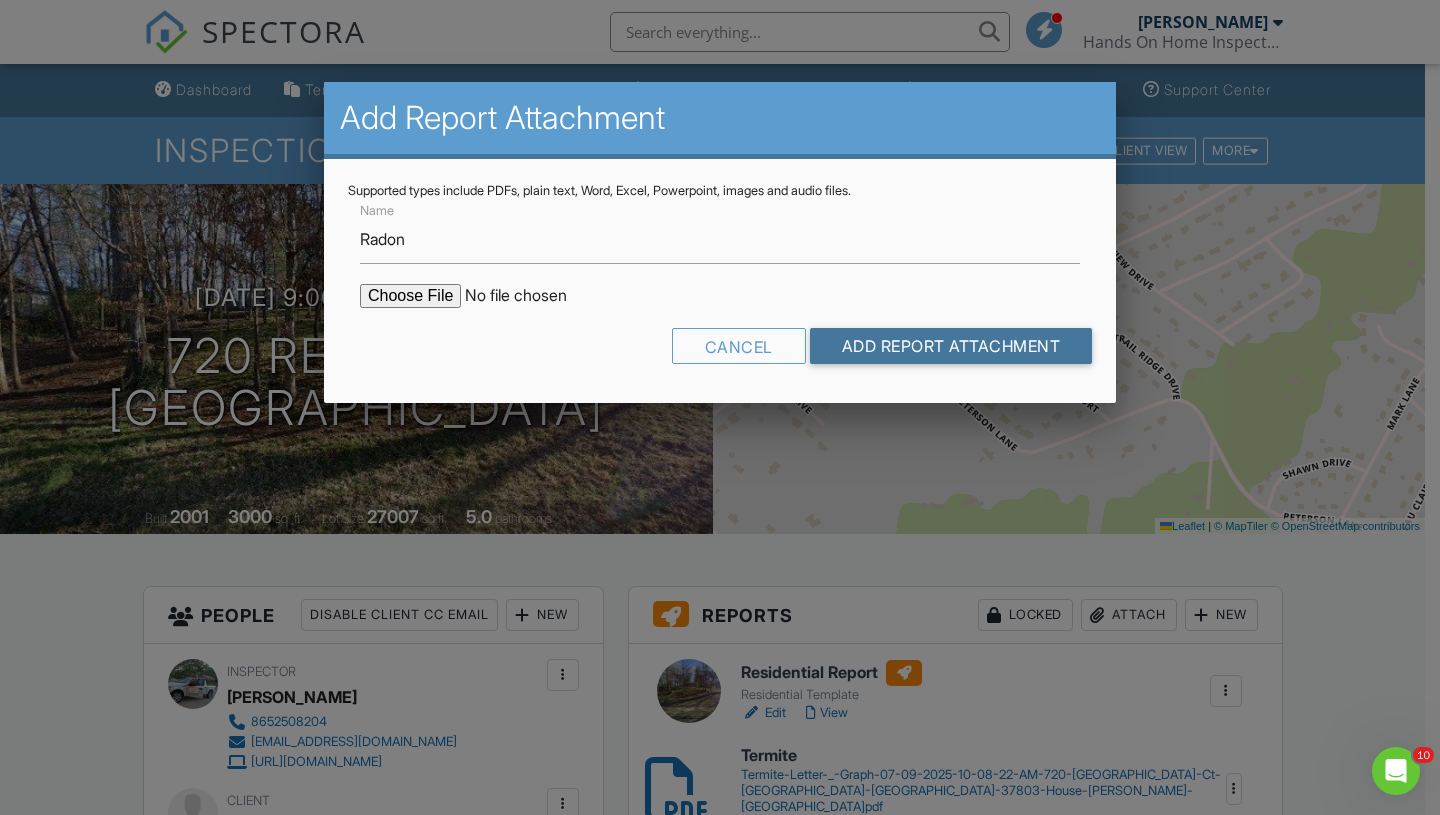 click on "Add Report Attachment" at bounding box center (951, 346) 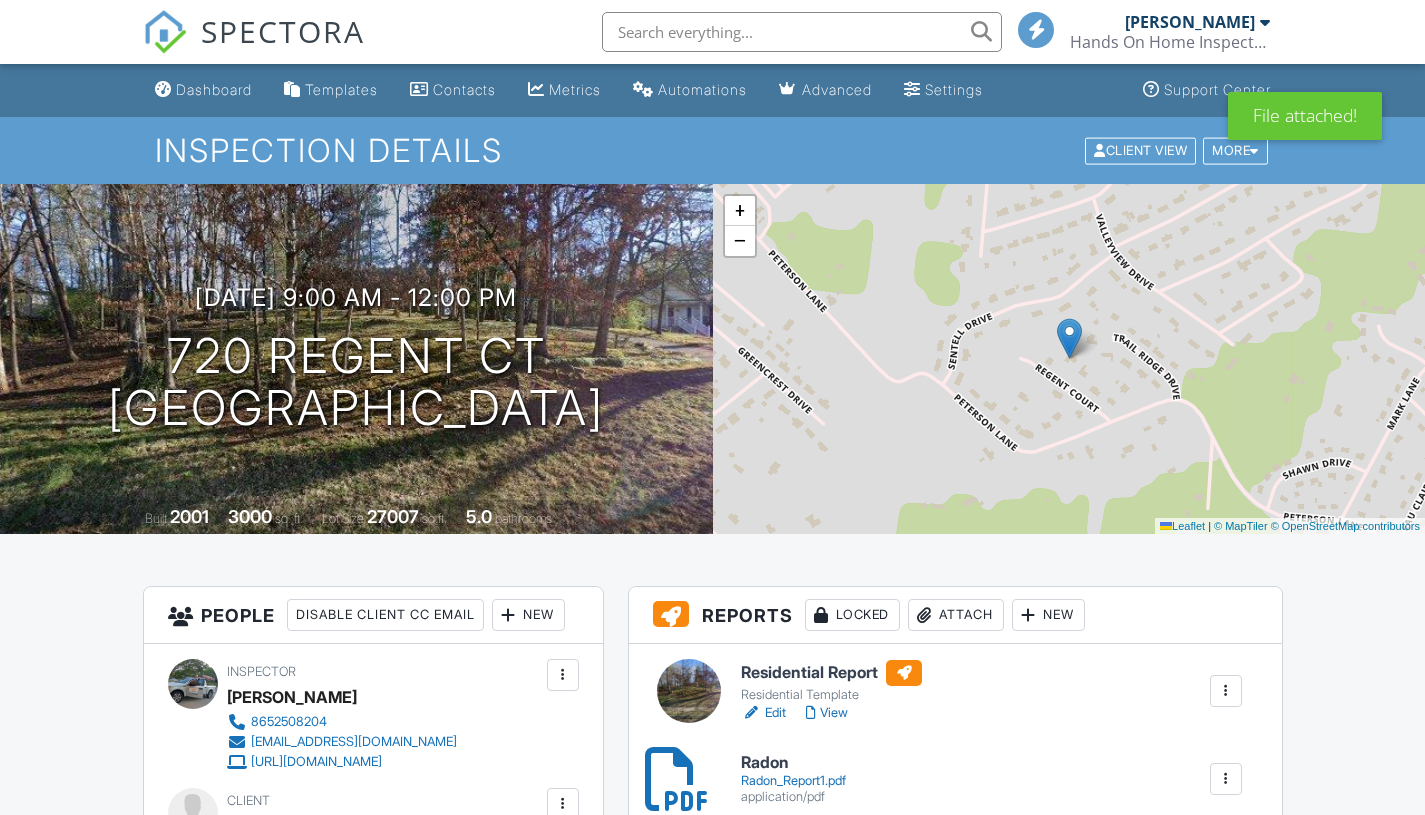 scroll, scrollTop: 0, scrollLeft: 0, axis: both 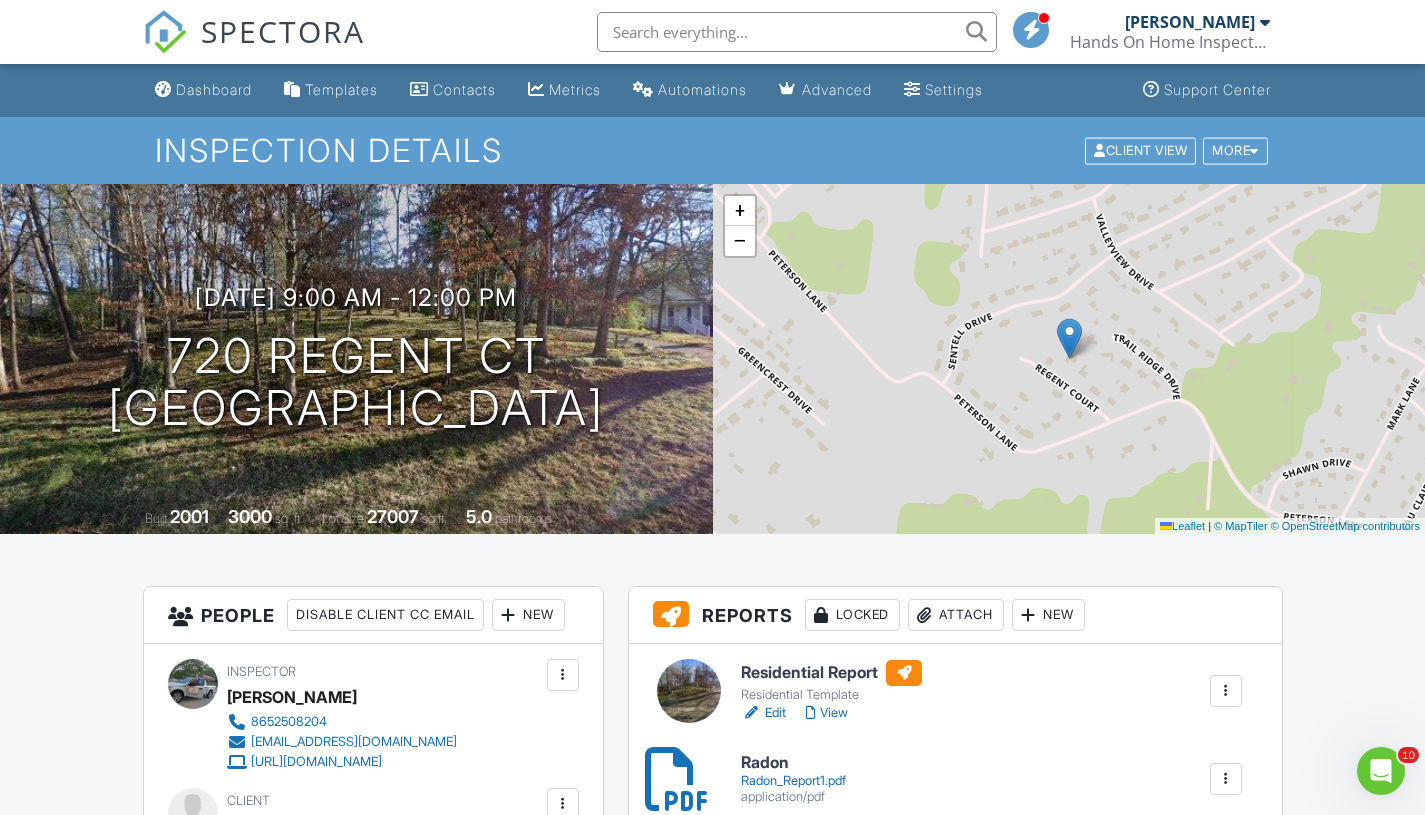 click on "Edit" at bounding box center [763, 713] 